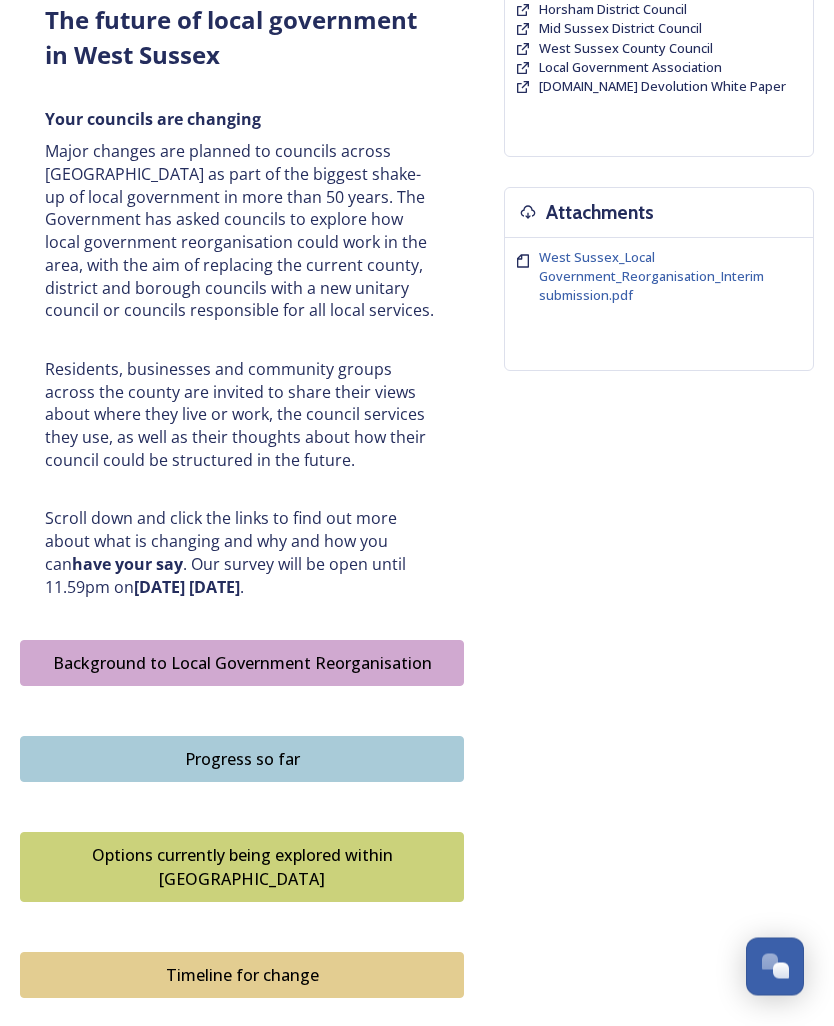 scroll, scrollTop: 621, scrollLeft: 0, axis: vertical 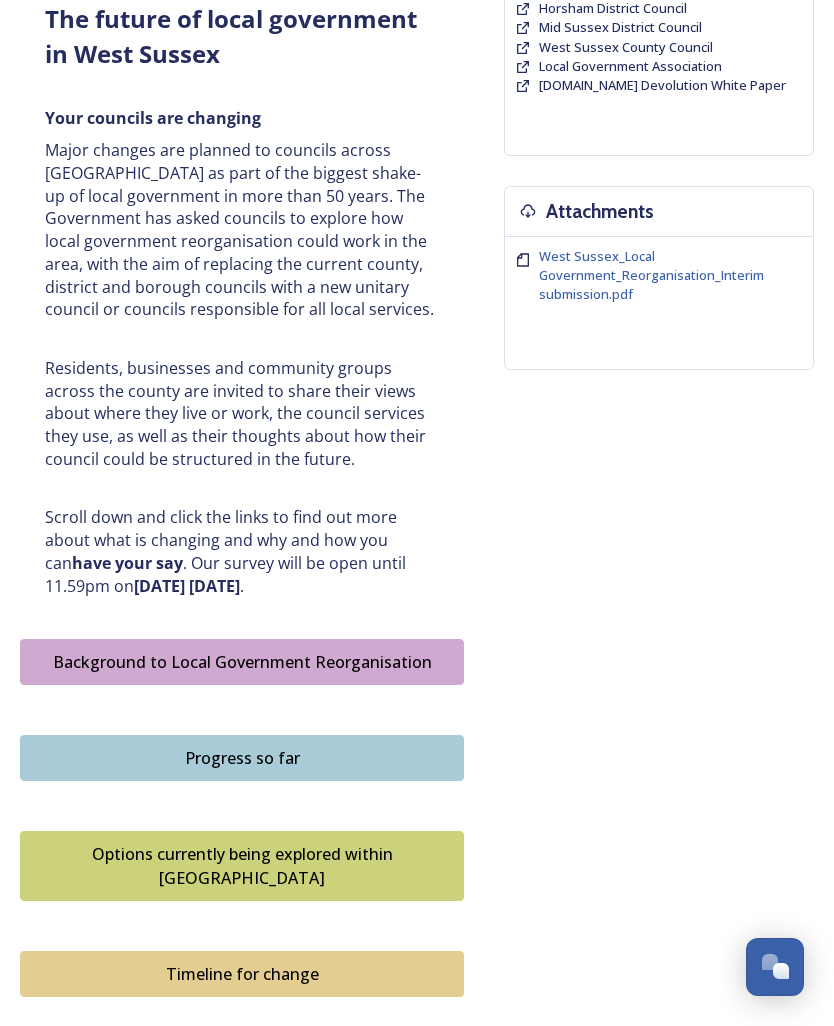 click on "Progress so far" at bounding box center [242, 758] 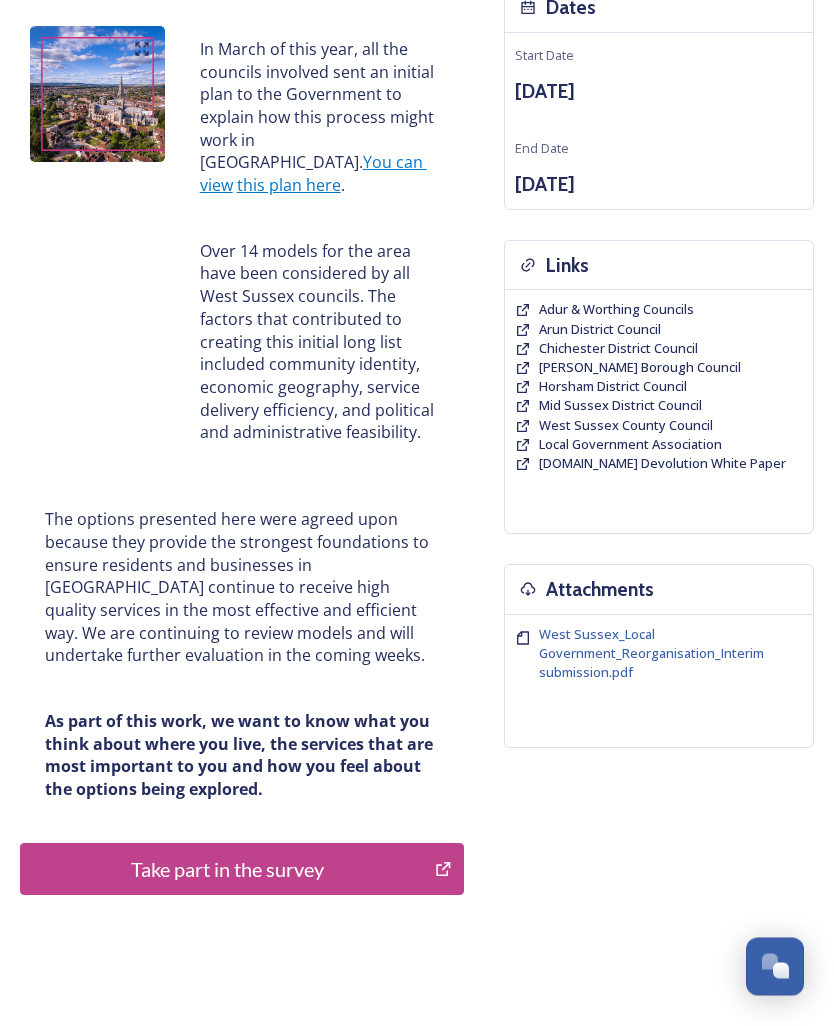 scroll, scrollTop: 246, scrollLeft: 0, axis: vertical 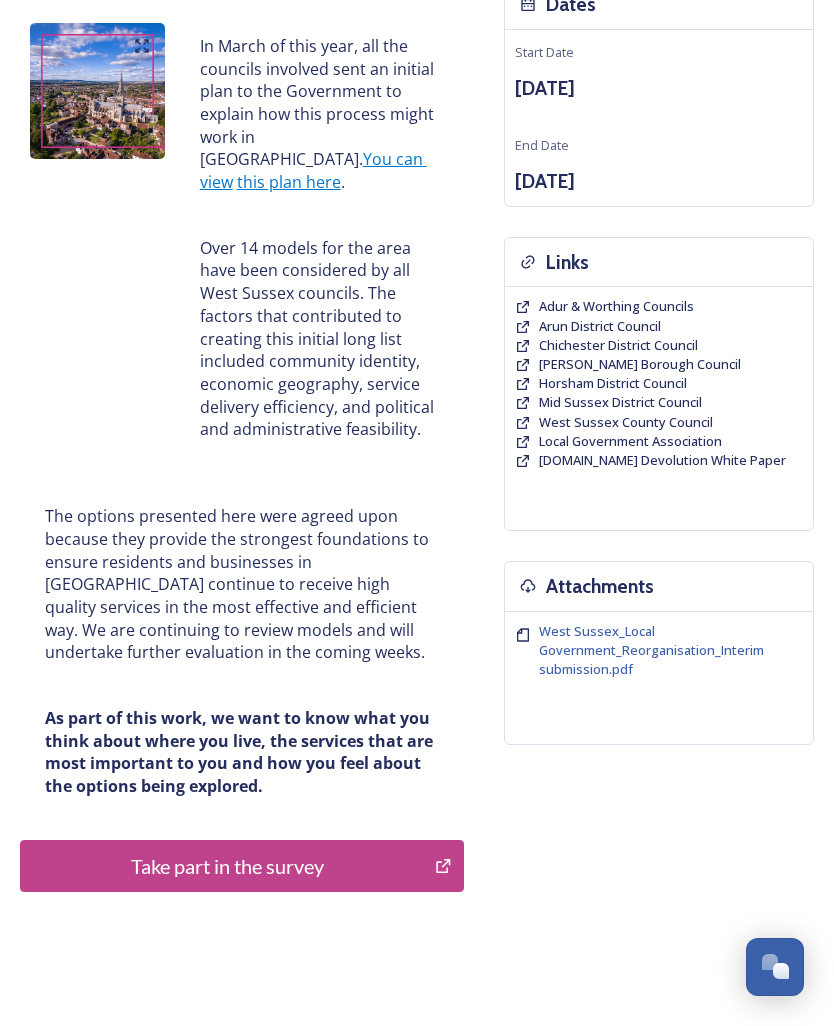 click on "Take part in the survey" at bounding box center (227, 866) 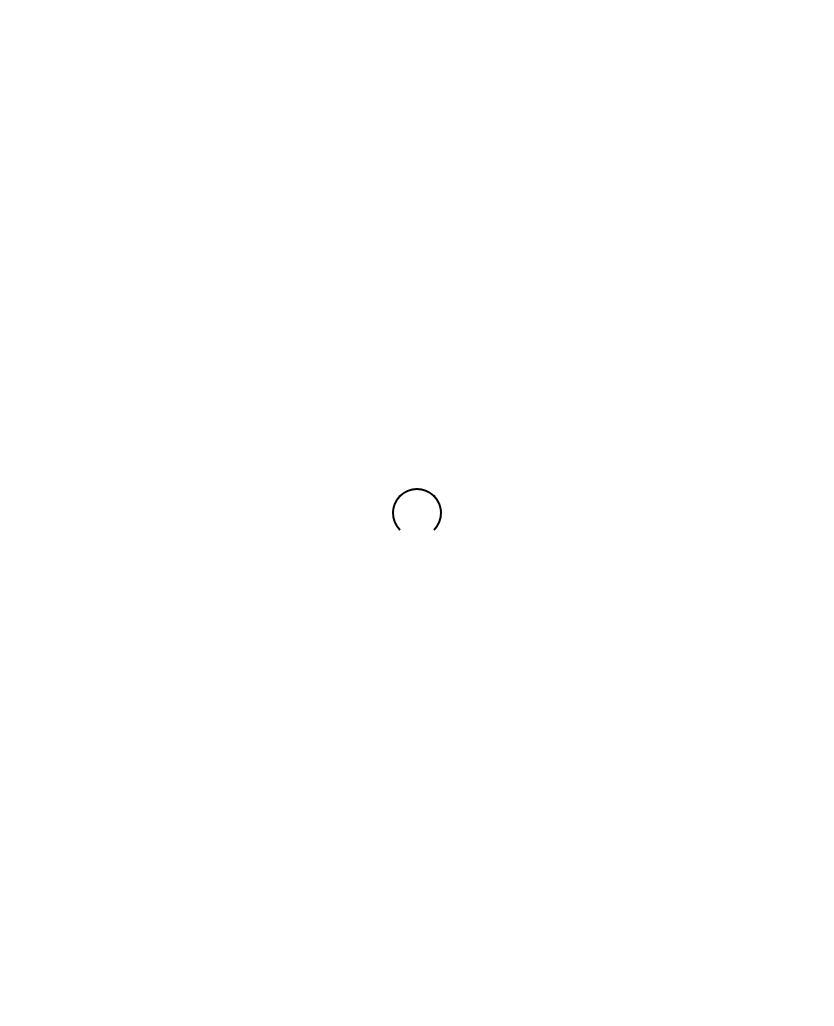 scroll, scrollTop: 0, scrollLeft: 0, axis: both 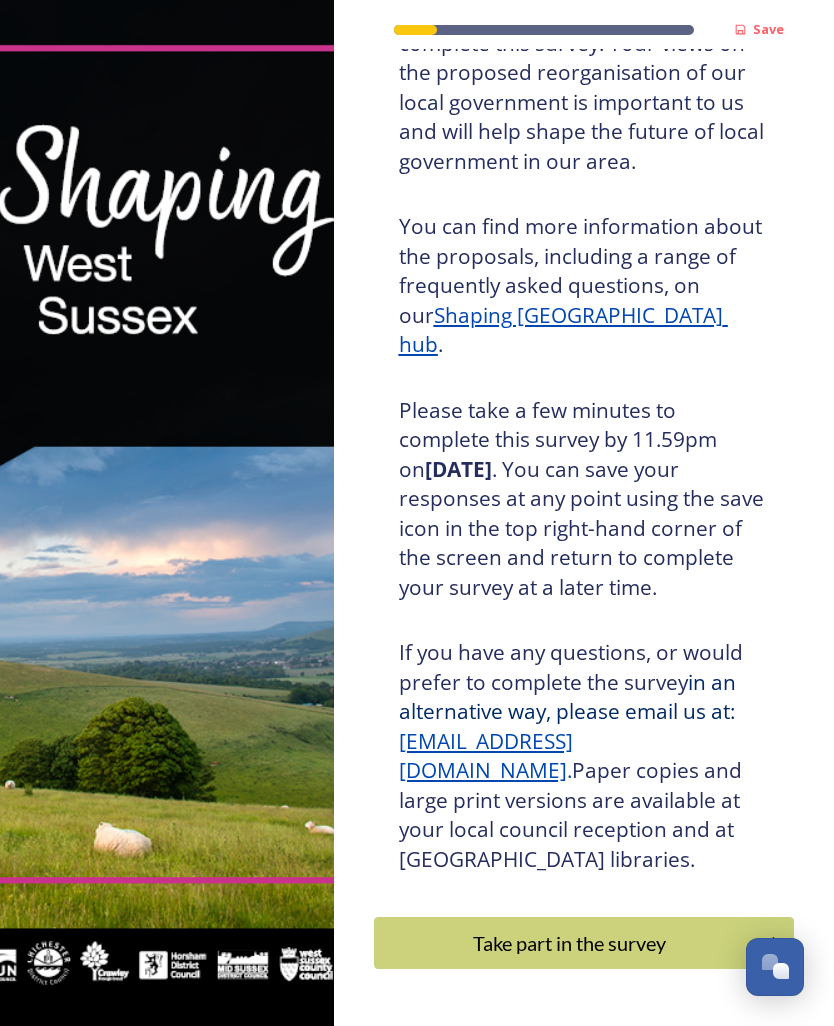 click on "Take part in the survey" at bounding box center [570, 943] 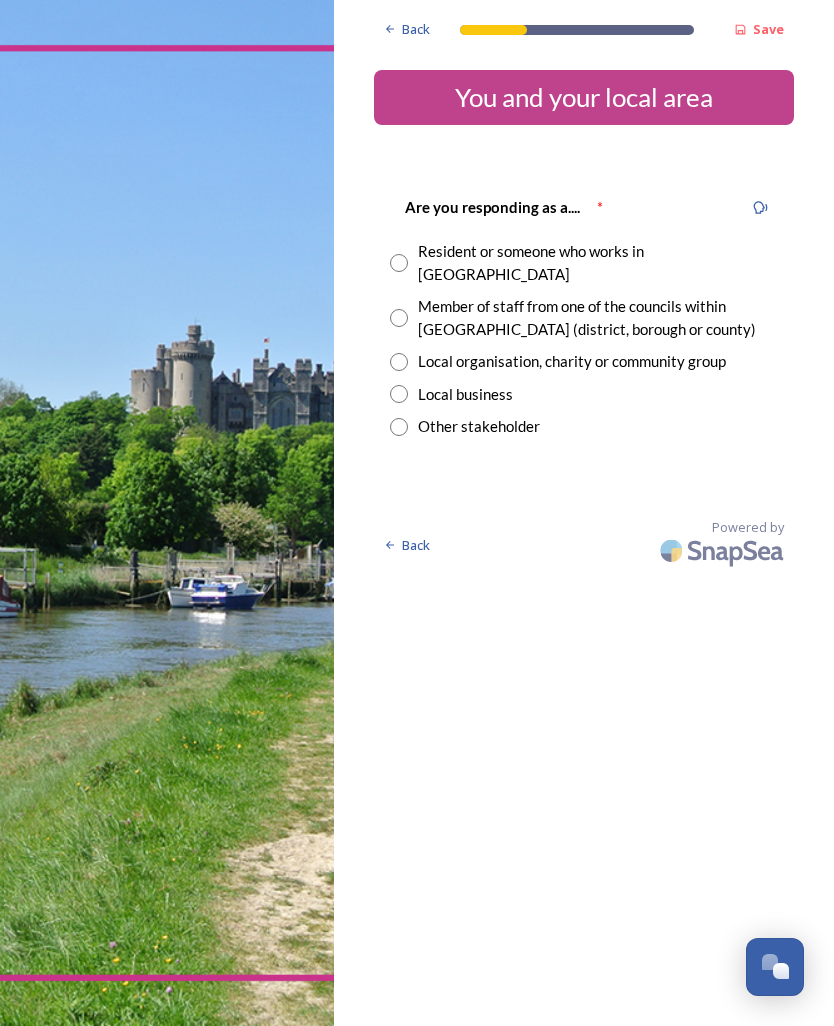 click at bounding box center [167, 513] 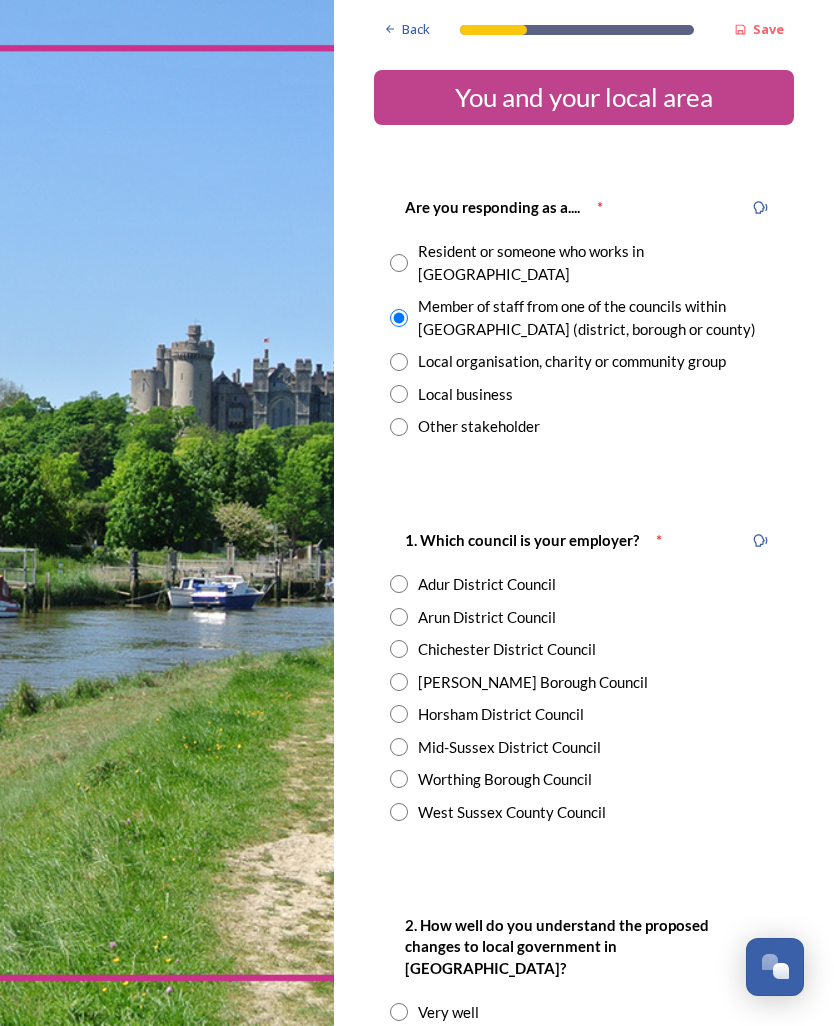click on "Are you responding as a.... * Resident or someone who works in West Sussex Member of staff from one of the councils within West Sussex (district, borough or county) Local organisation, charity or community group Local business Other stakeholder" at bounding box center [584, 316] 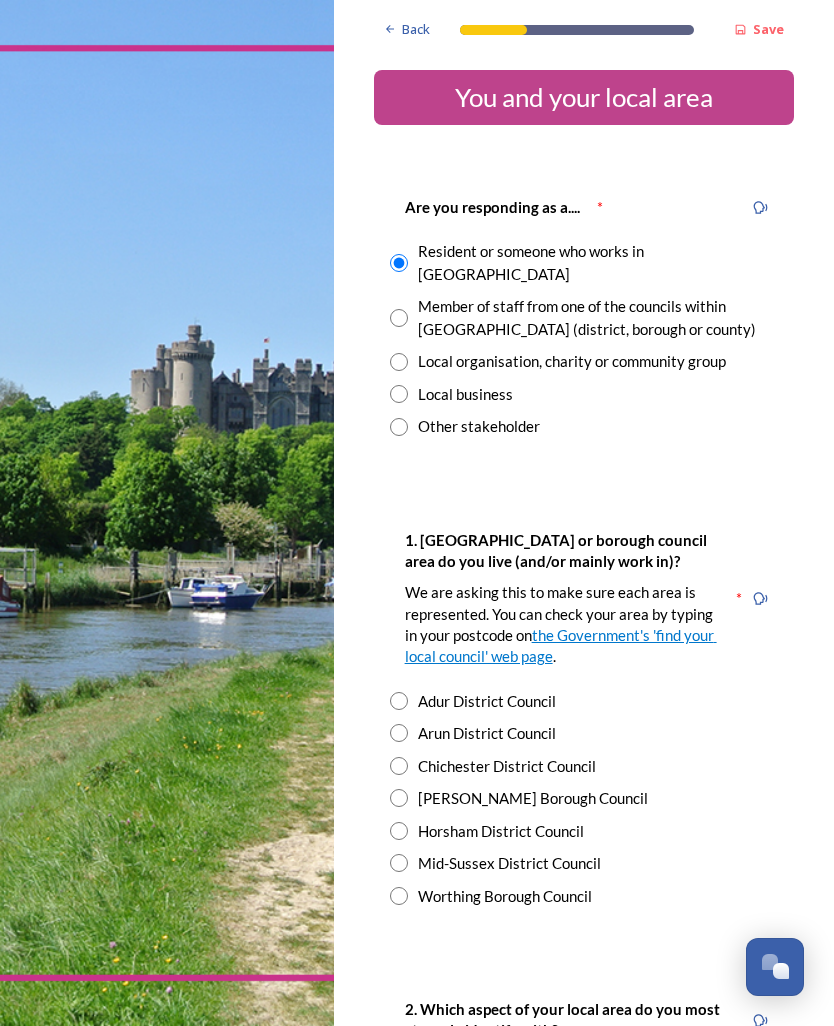 click at bounding box center (399, 863) 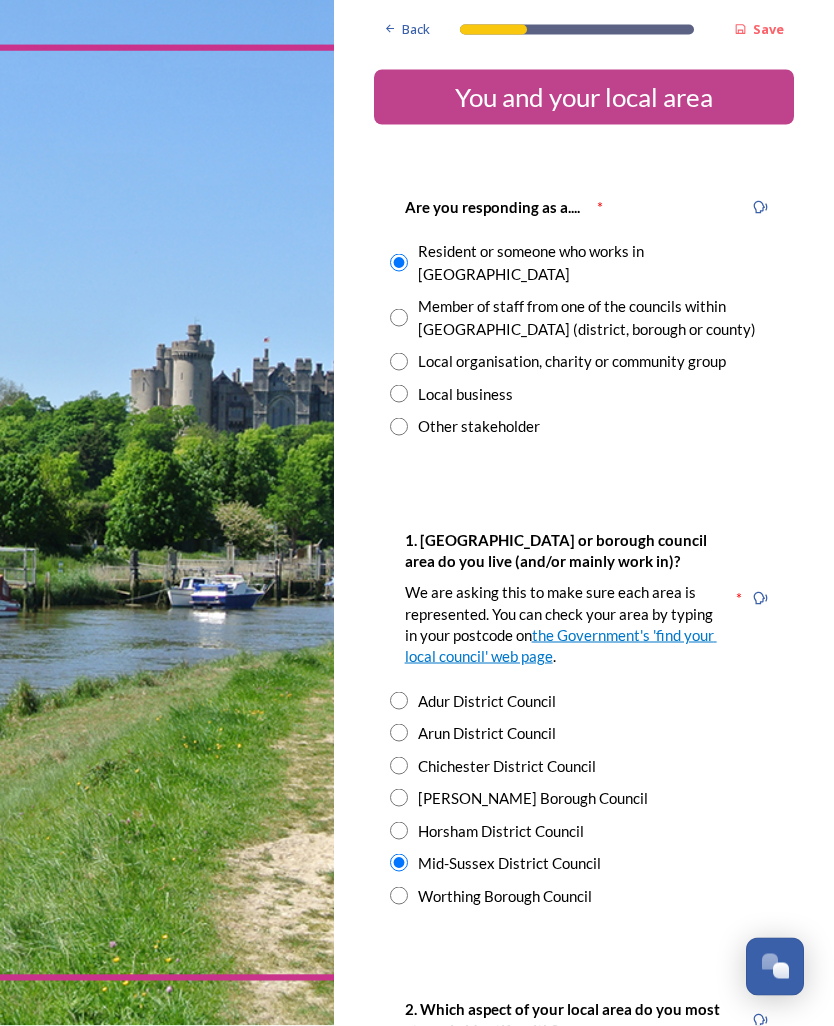 scroll, scrollTop: 41, scrollLeft: 0, axis: vertical 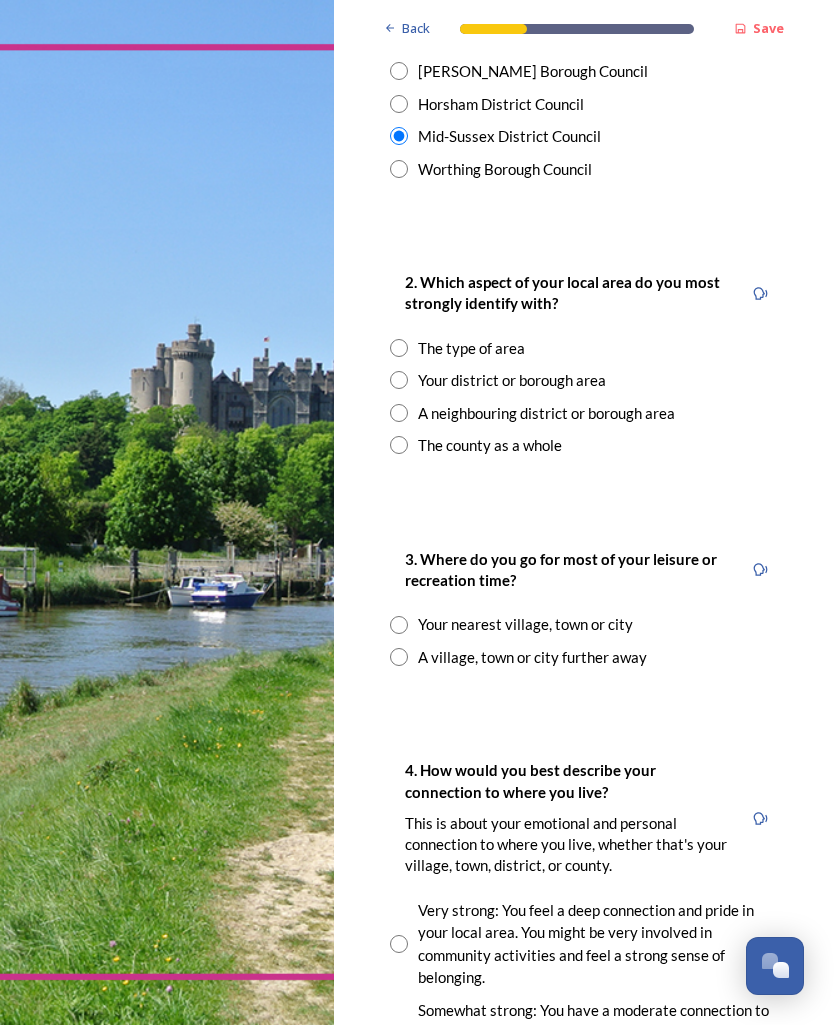 click at bounding box center (167, 513) 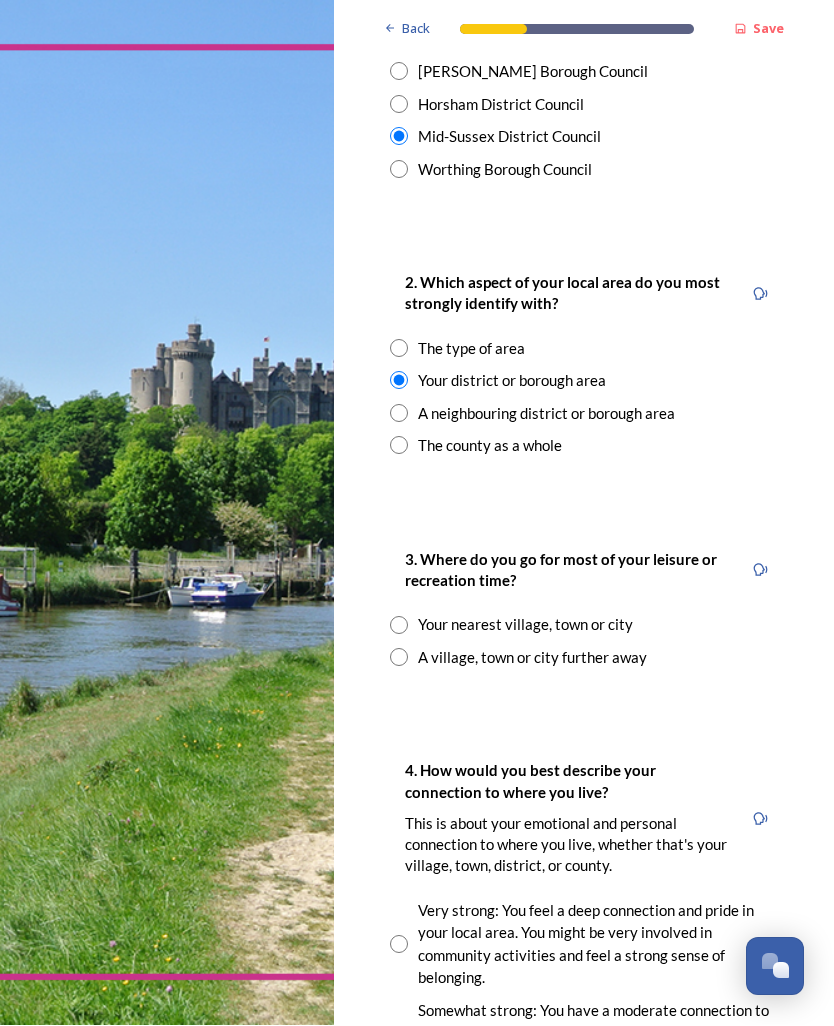 click at bounding box center [399, 626] 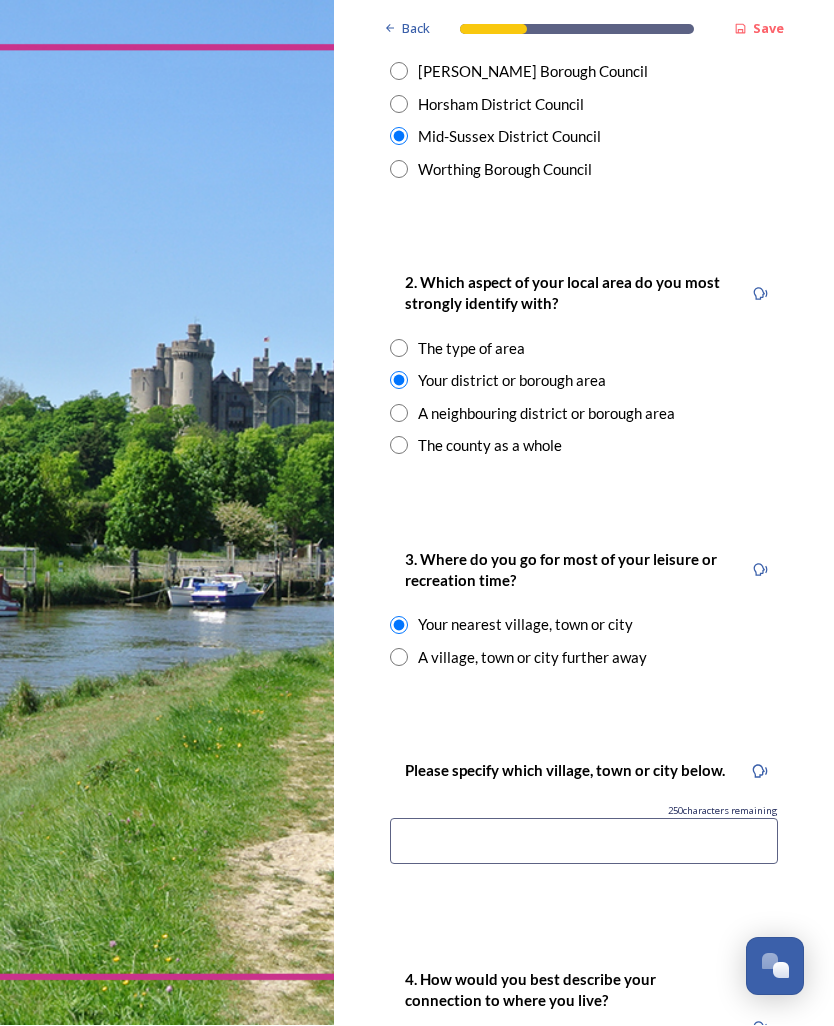 click at bounding box center [584, 842] 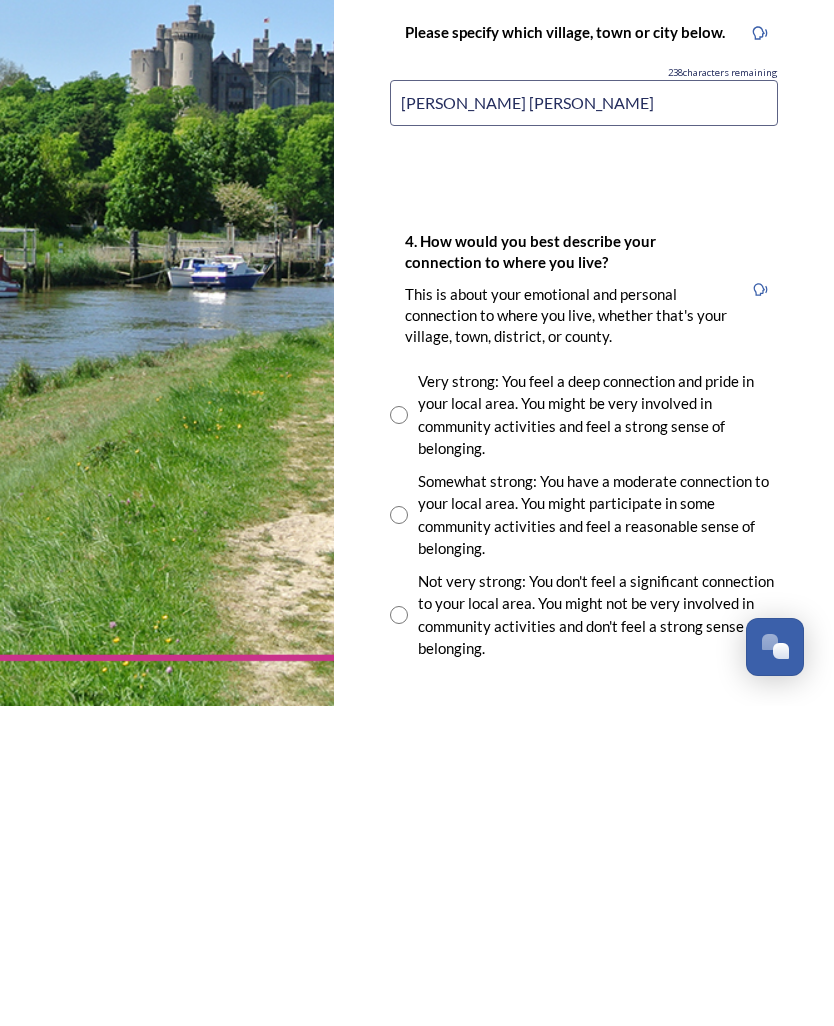 scroll, scrollTop: 1148, scrollLeft: 0, axis: vertical 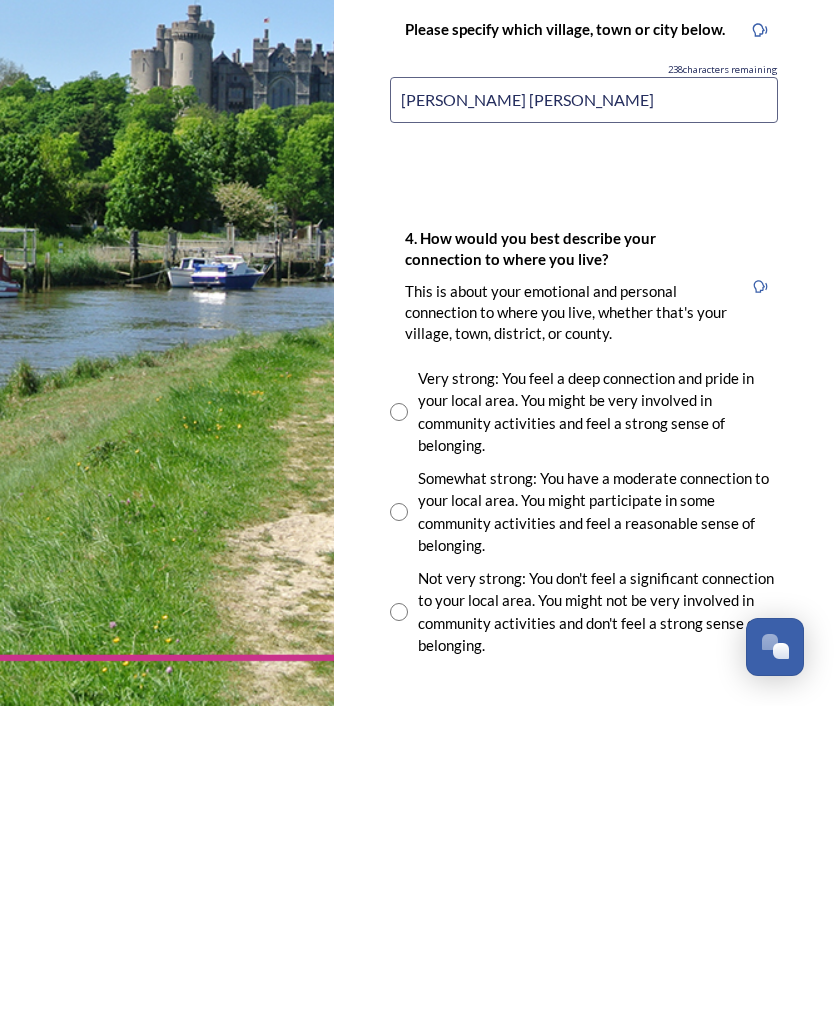 type on "Burgess Hill" 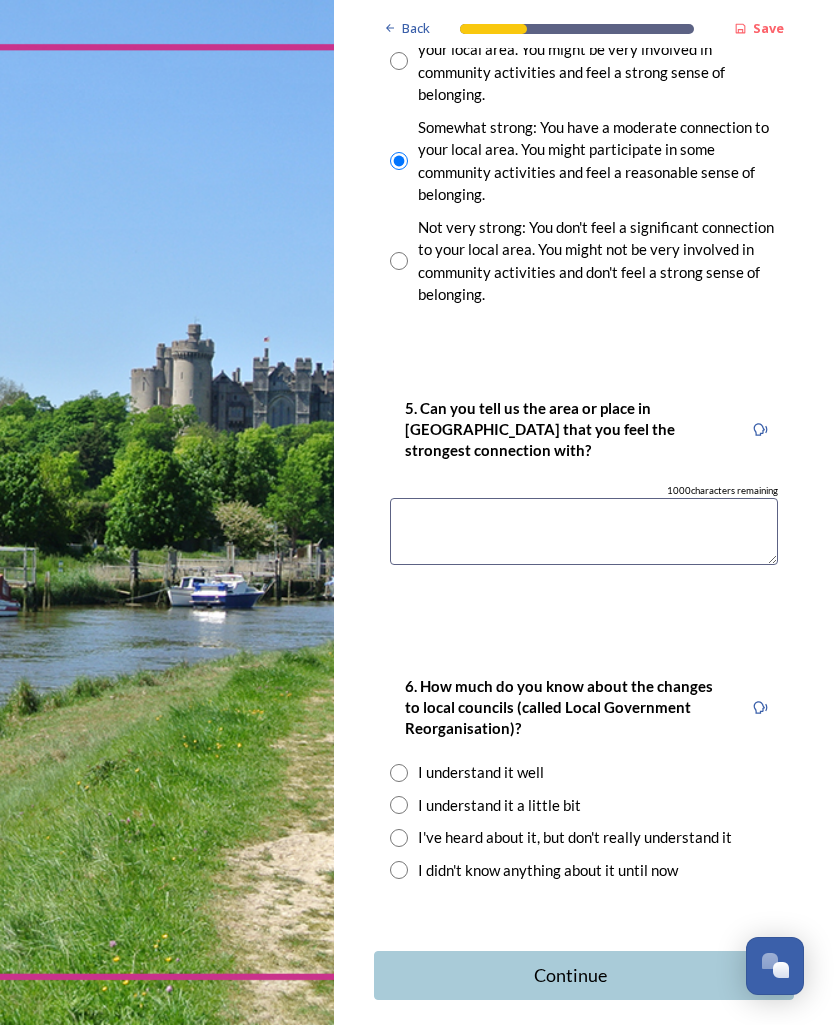 scroll, scrollTop: 1817, scrollLeft: 0, axis: vertical 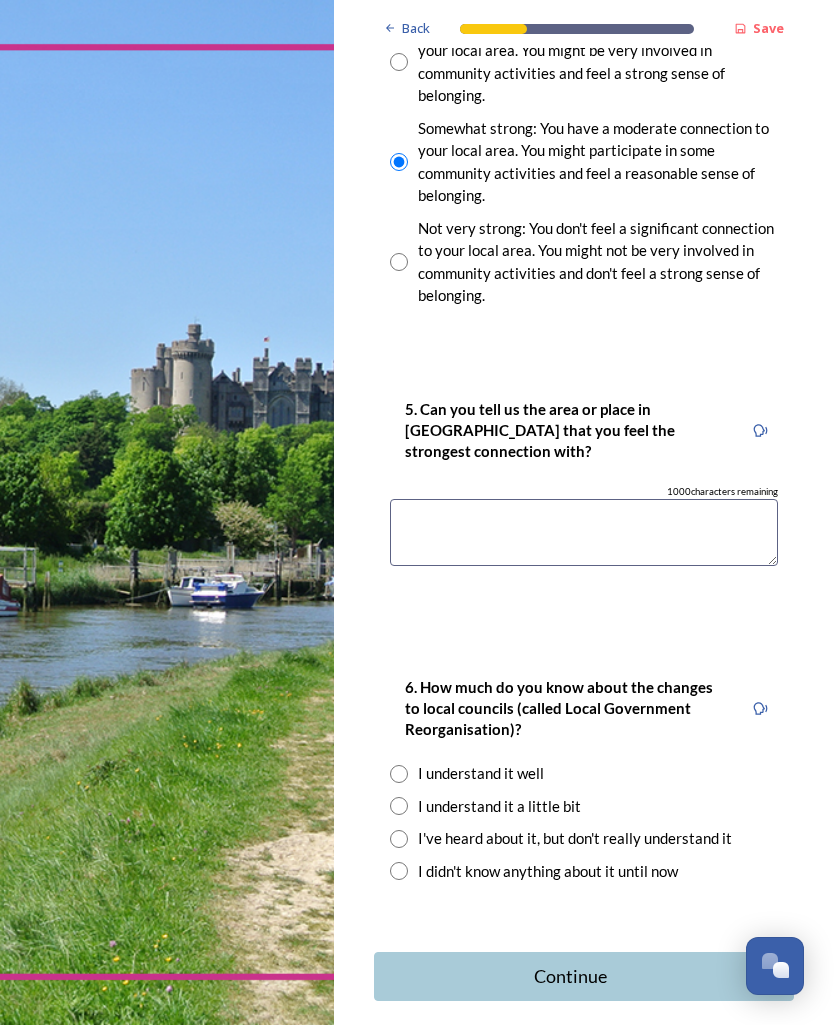 click at bounding box center [584, 533] 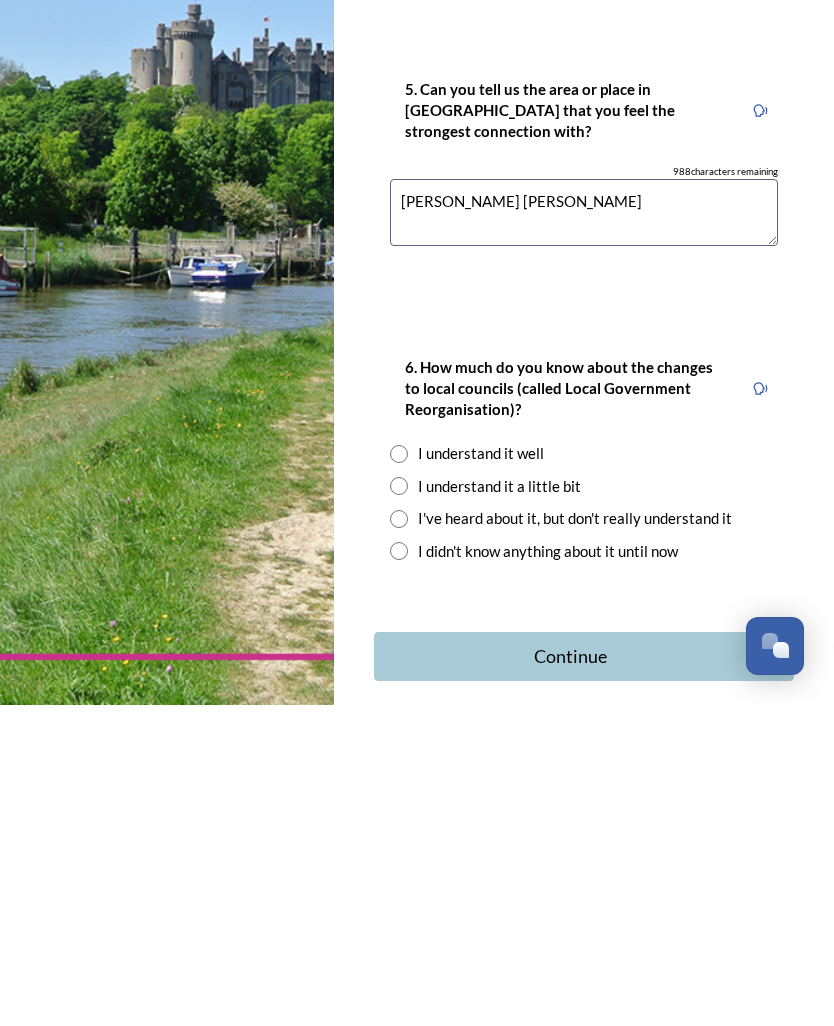 type on "Burgess Hill" 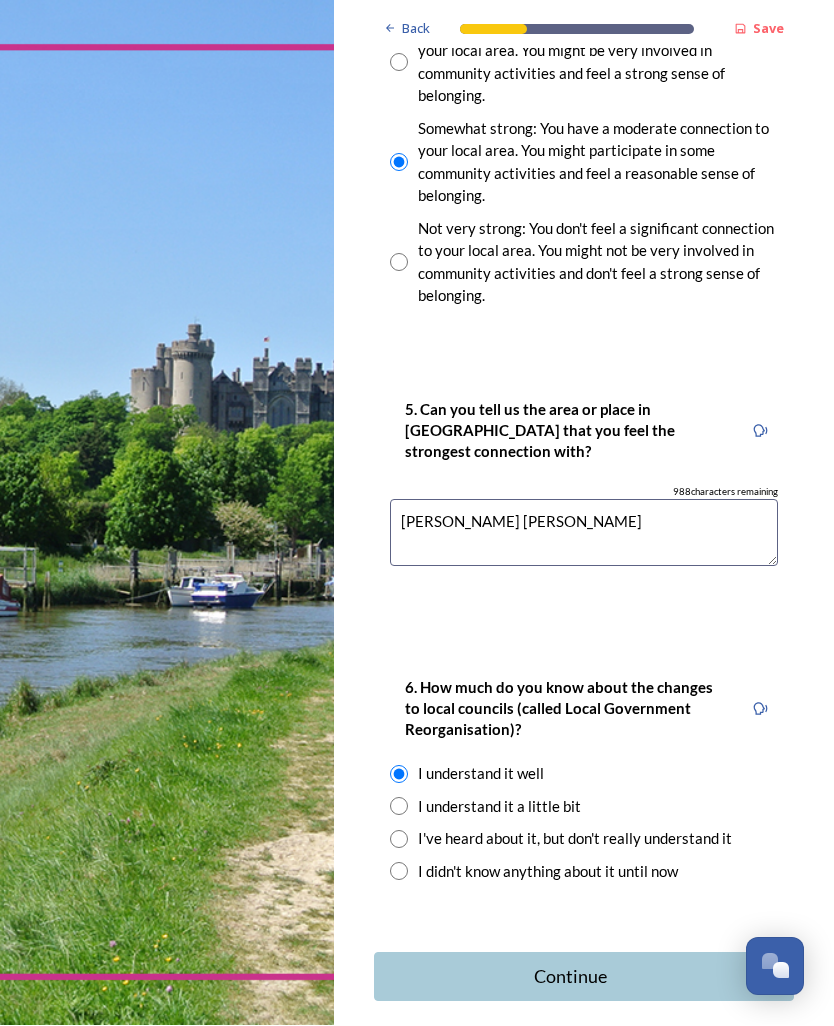 click on "Continue" at bounding box center (571, 977) 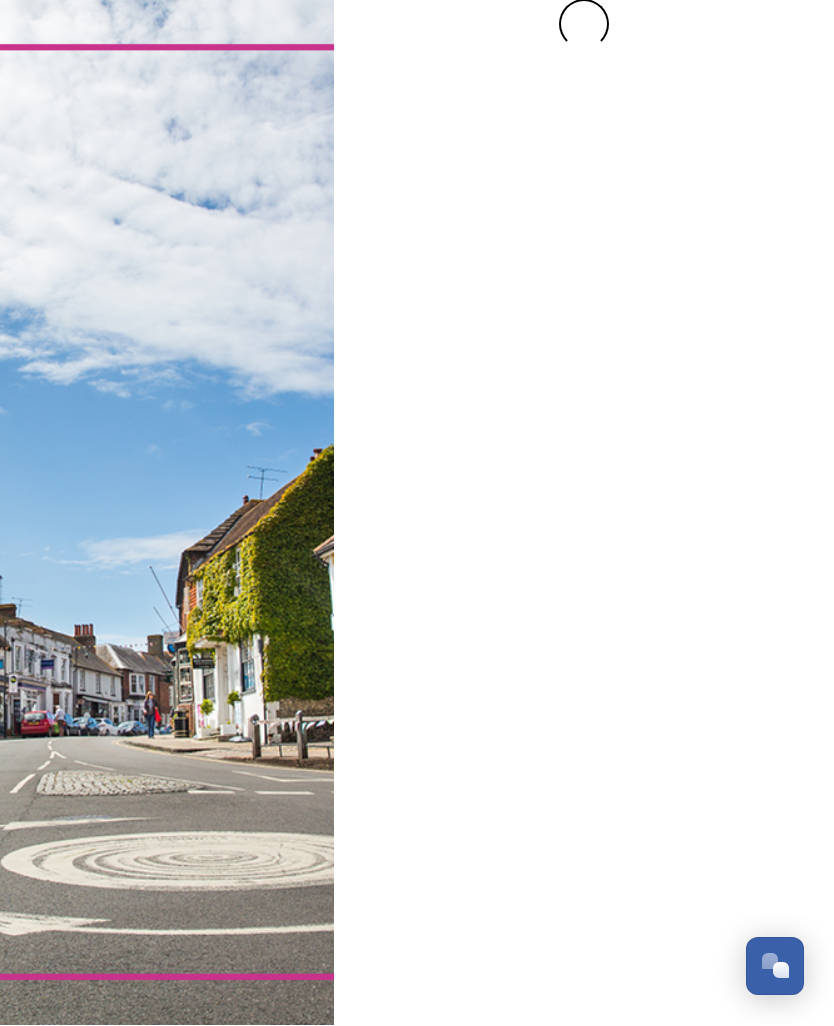scroll, scrollTop: 0, scrollLeft: 0, axis: both 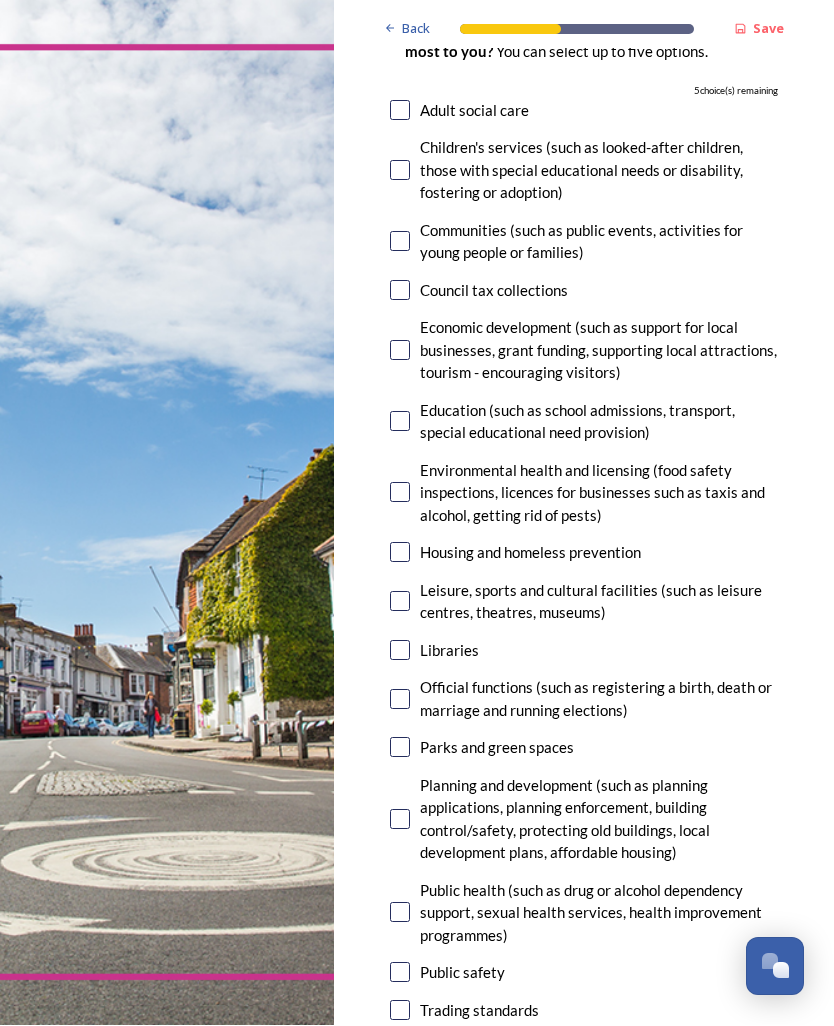 click at bounding box center (400, 242) 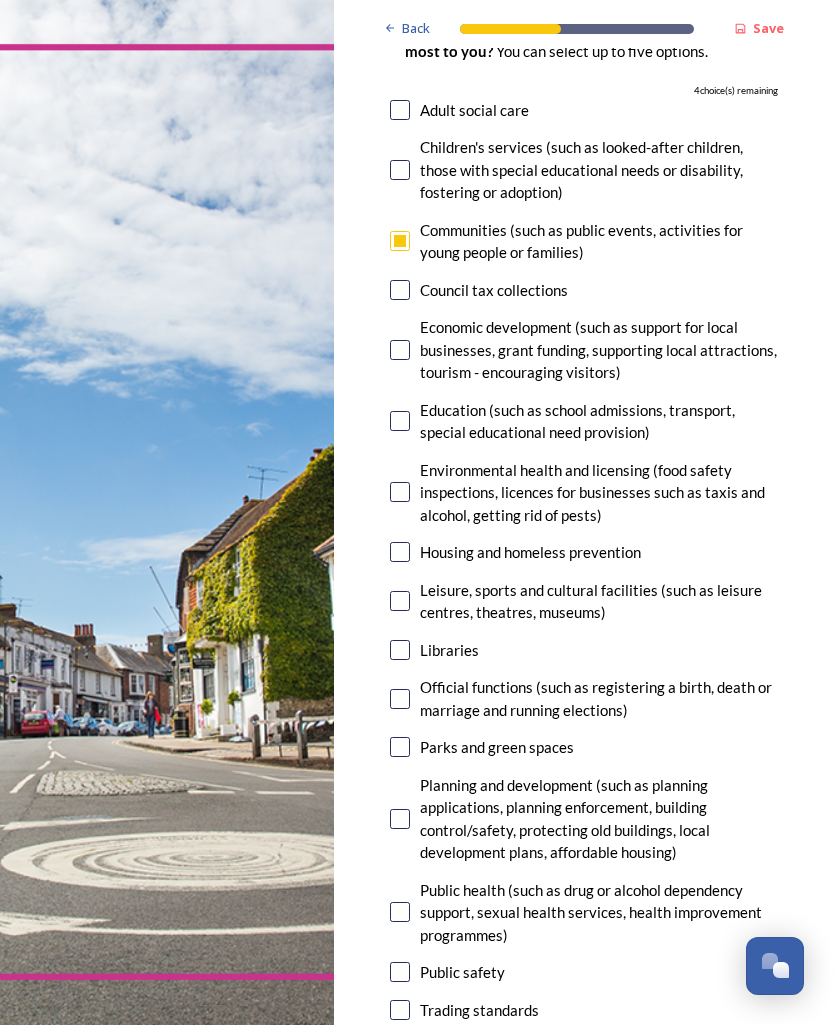click on "Economic development (such as support for local businesses, grant funding, supporting local attractions, tourism - encouraging visitors)" at bounding box center (599, 351) 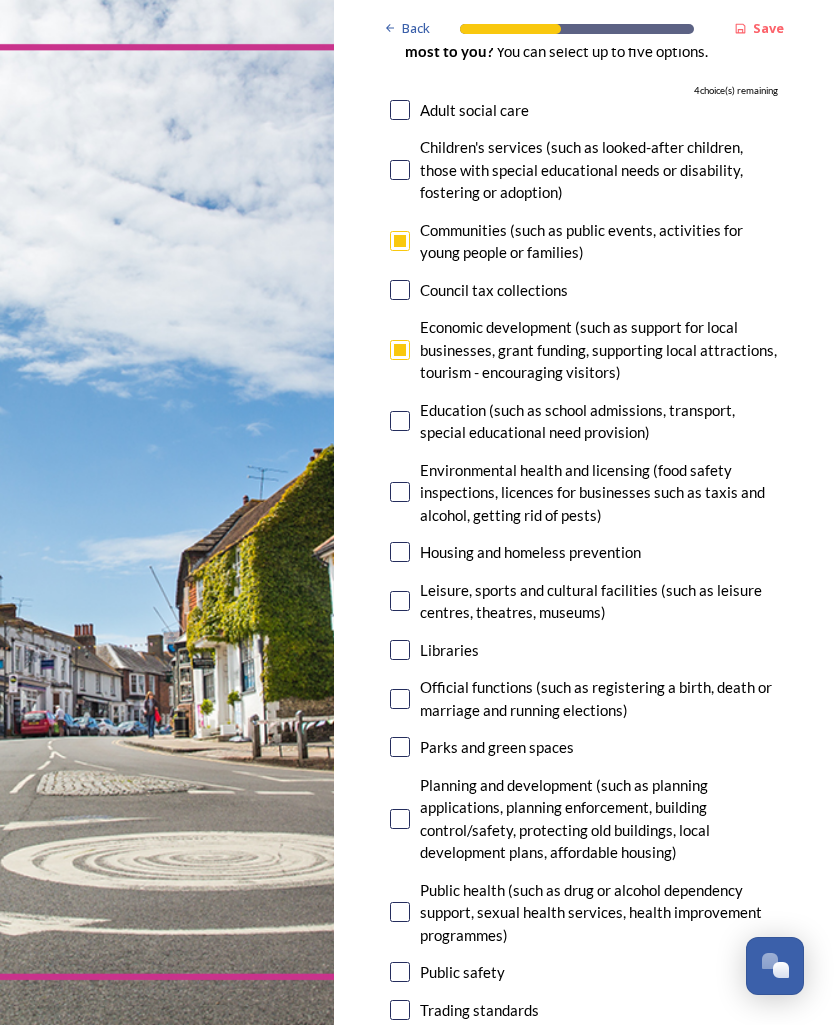 checkbox on "true" 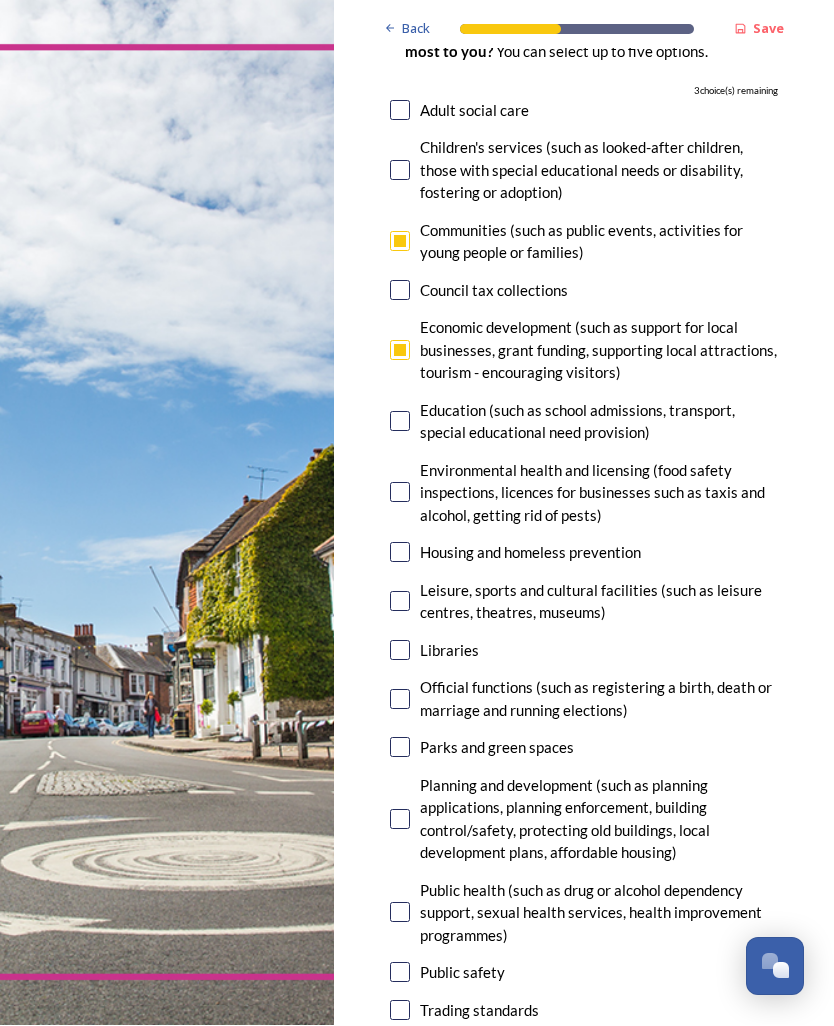 click at bounding box center [400, 422] 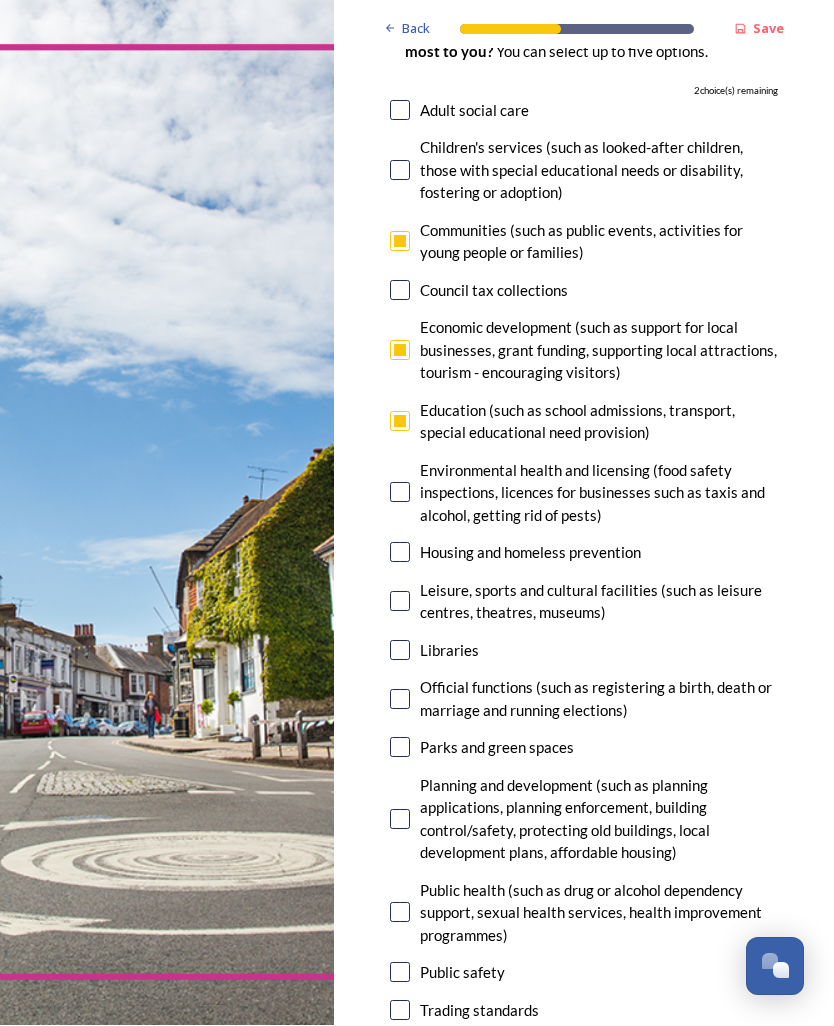 click on "Environmental health and licensing (food safety inspections, licences for businesses such as taxis and alcohol, getting rid of pests)" at bounding box center (599, 494) 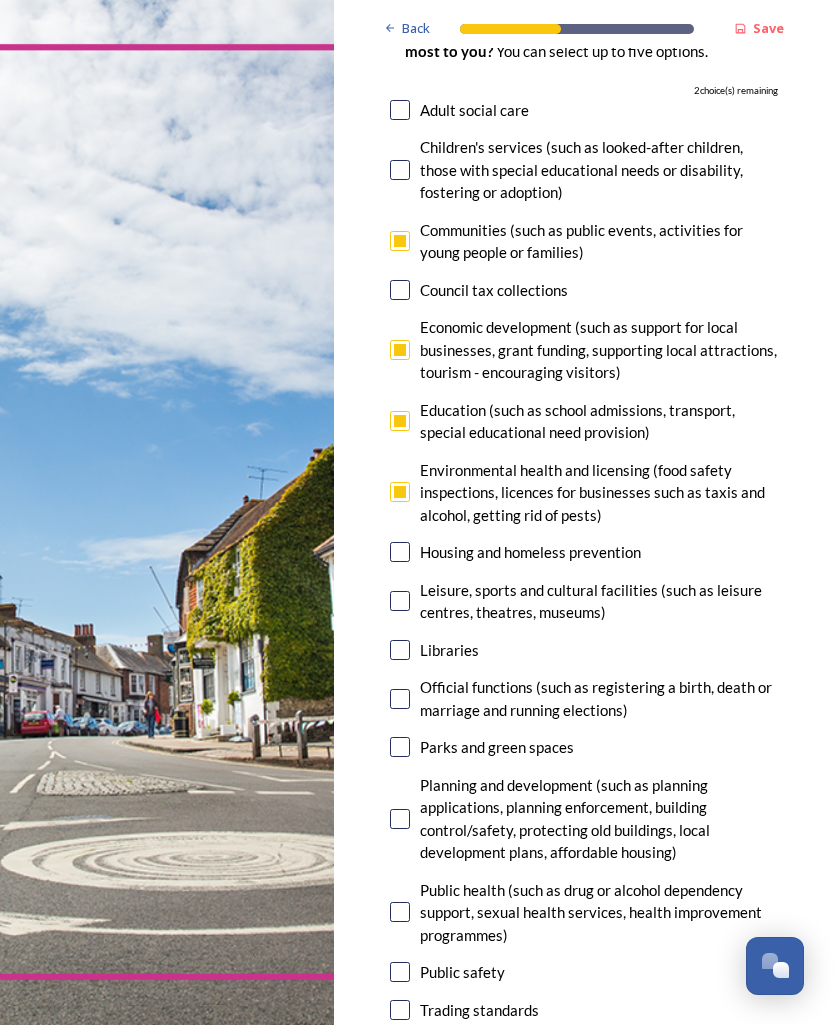 checkbox on "true" 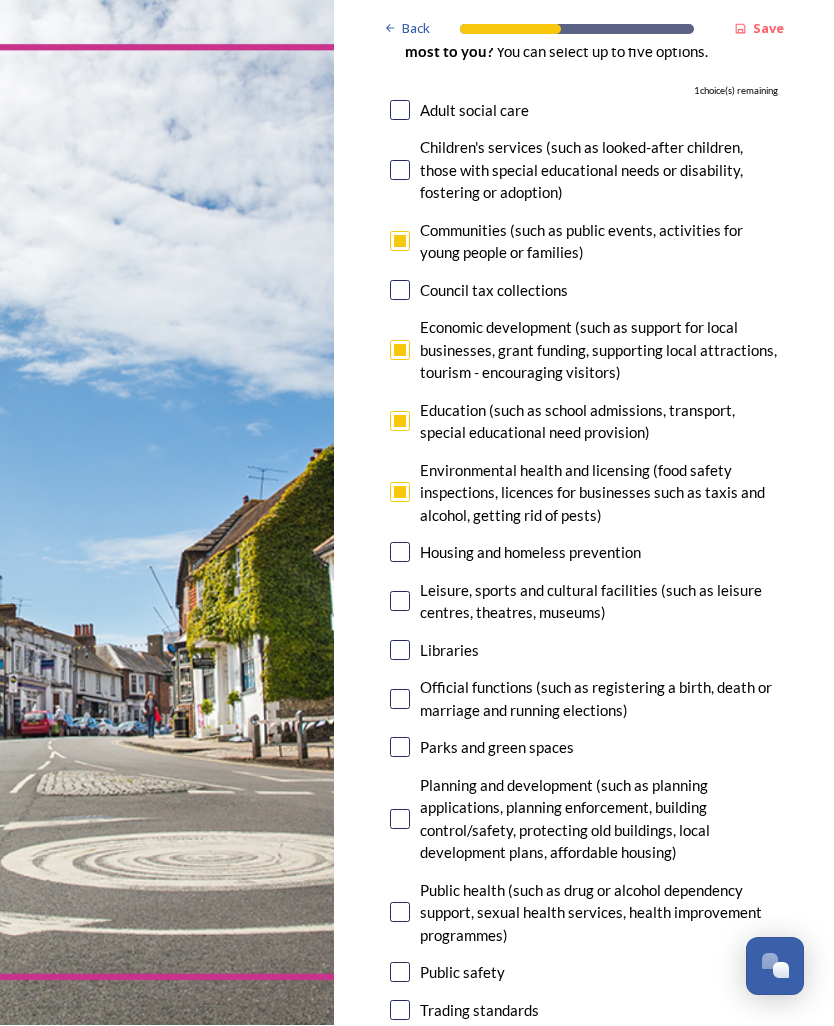 click at bounding box center [400, 553] 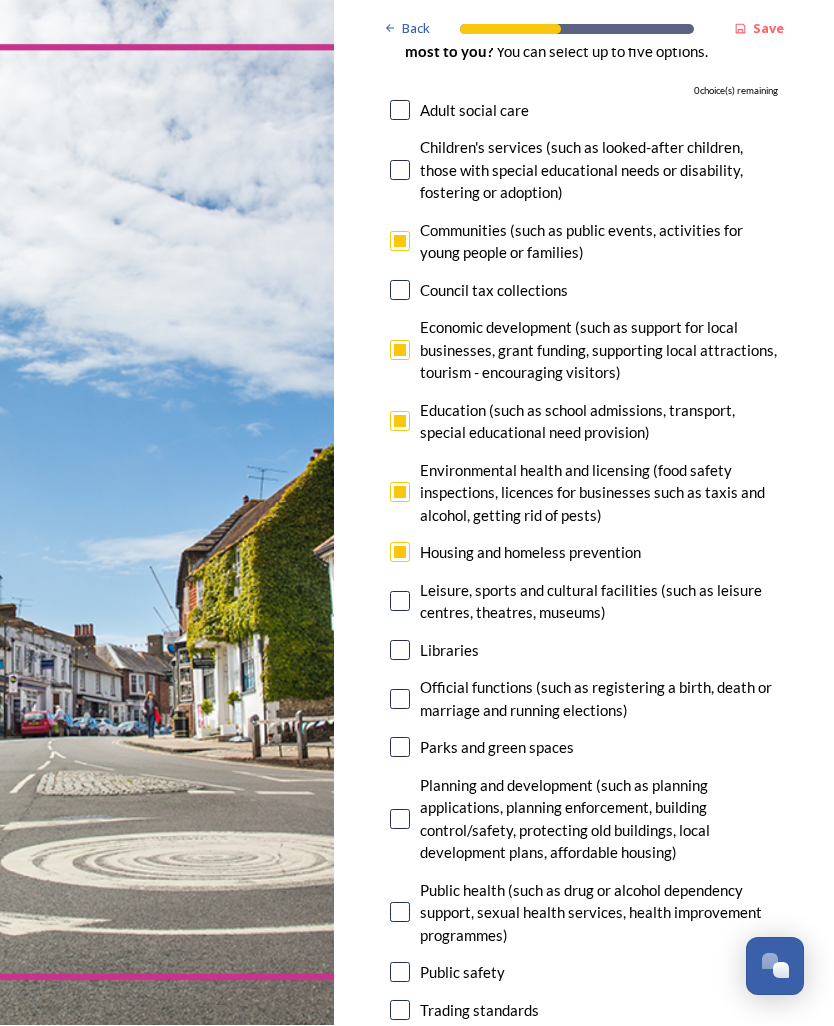 click at bounding box center [400, 602] 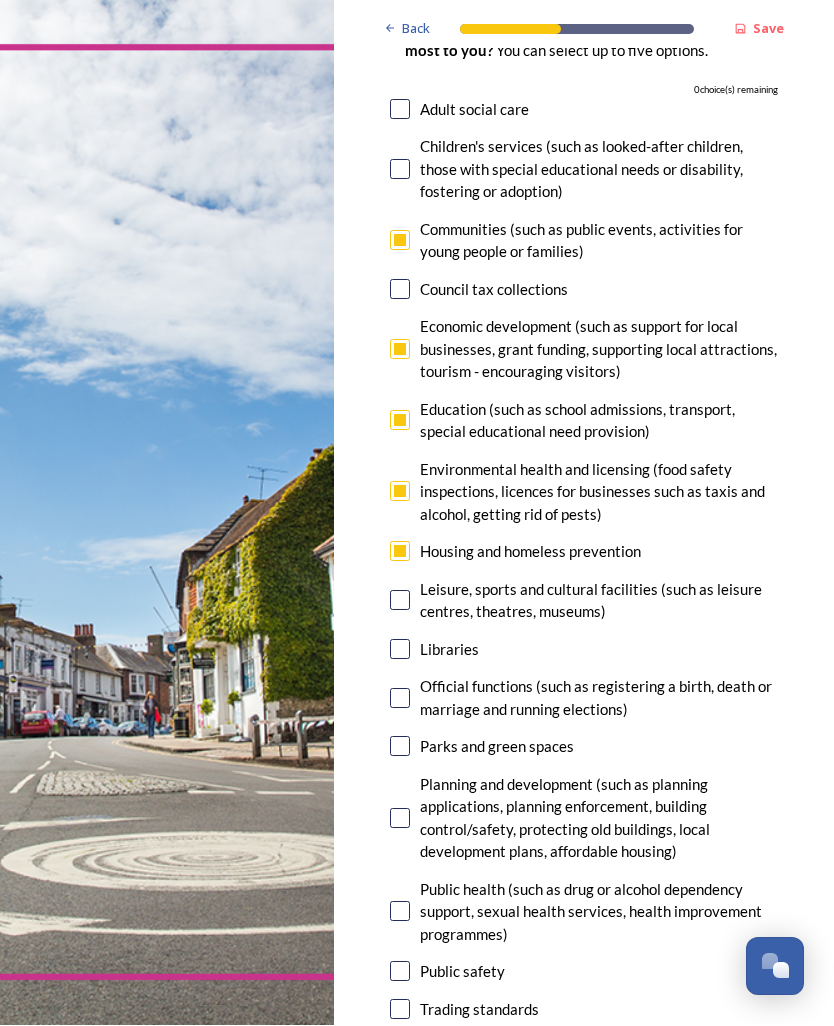 click at bounding box center (400, 747) 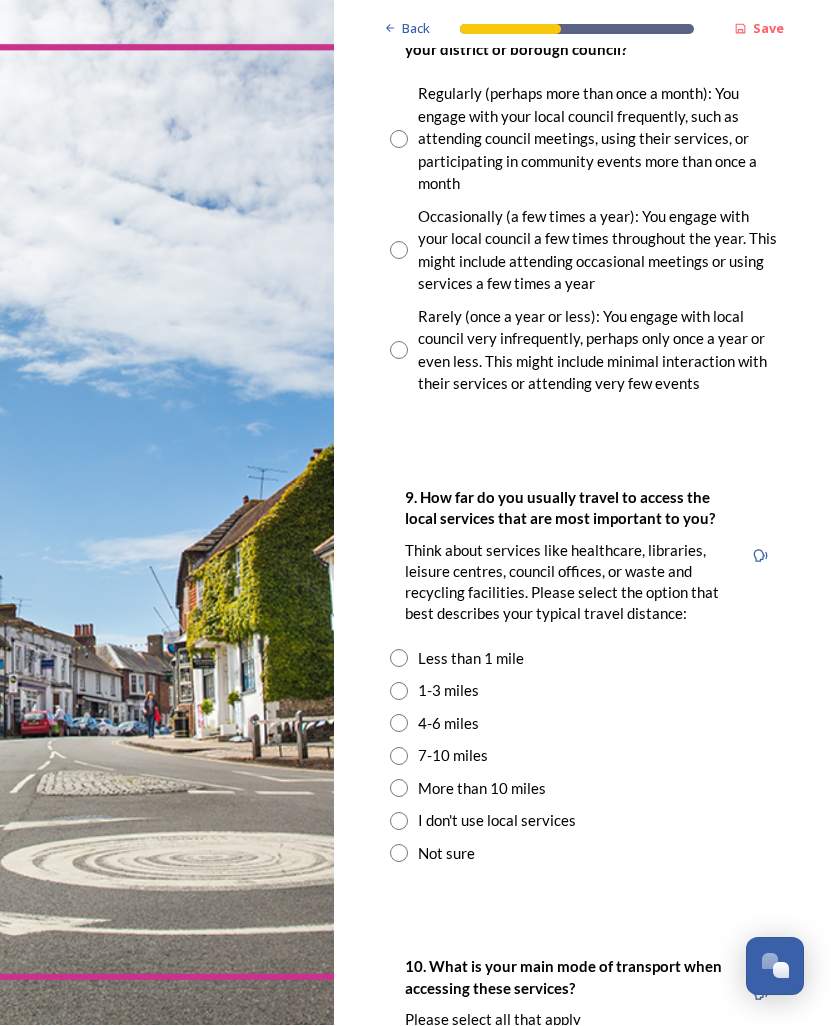 scroll, scrollTop: 1508, scrollLeft: 0, axis: vertical 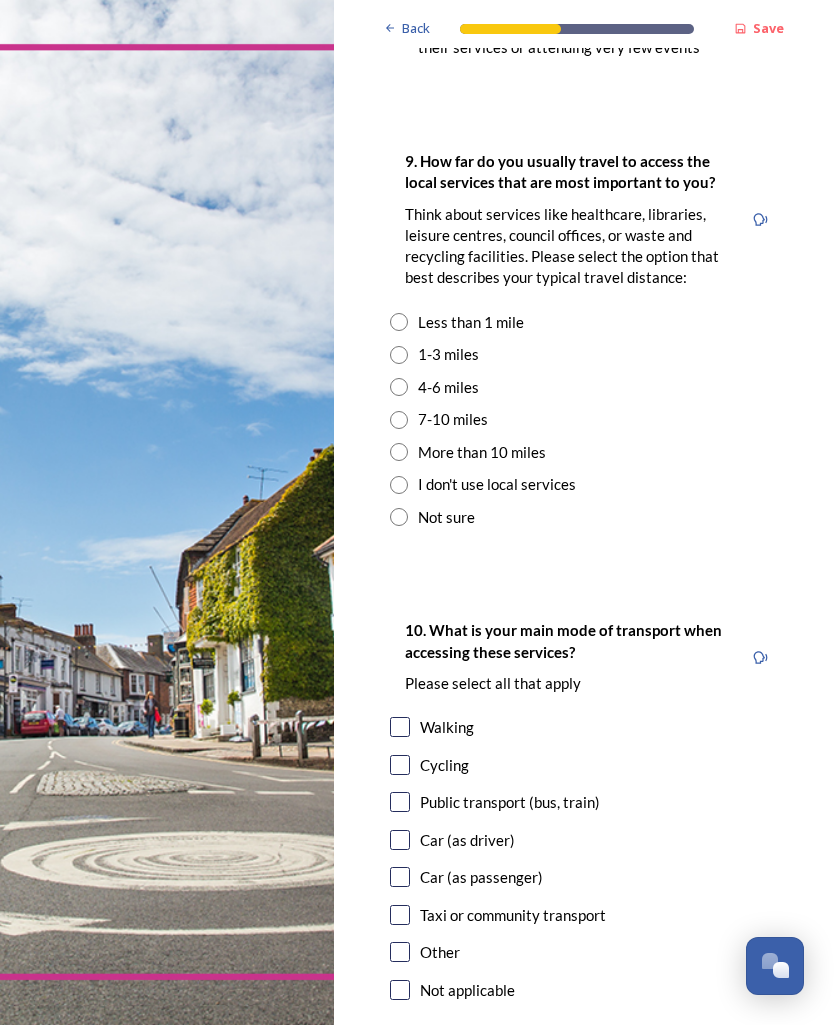 click on "Back Save Your local services 7. Council services will continue, no matter what the local government structure looks like.  ﻿﻿Which of the following council services matter most to you?  You can select up to five options. 0  choice(s) remaining Adult social care   Children's services (such as looked-after children, those with special educational needs or disability, fostering or adoption) Communities (such as public events, activities for young people or families) Council tax collections Economic development (such as support for local businesses, grant funding, supporting local attractions, tourism - encouraging visitors)  Education (such as school admissions, transport, special educational need provision)  Environmental health and licensing (food safety inspections, licences for businesses such as taxis and alcohol, getting rid of pests) Housing and homeless prevention Leisure, sports and cultural facilities (such as leisure centres, theatres, museums) Libraries Parks and green spaces Public safety" at bounding box center (584, -301) 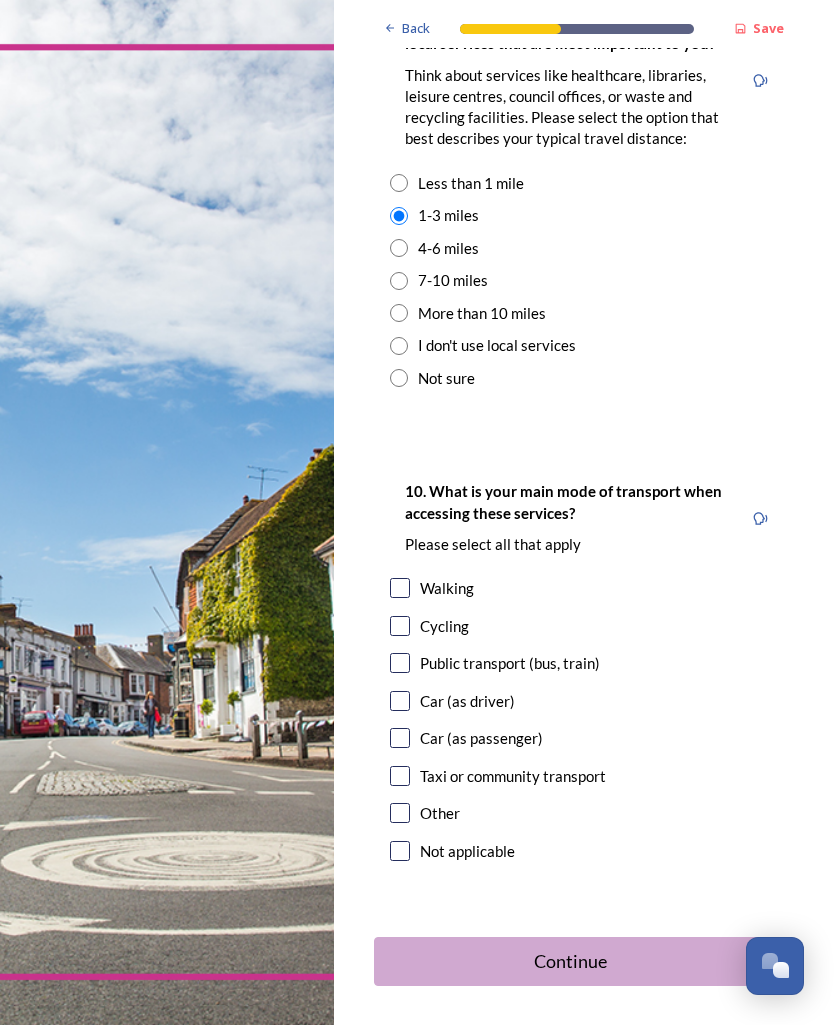 scroll, scrollTop: 1981, scrollLeft: 0, axis: vertical 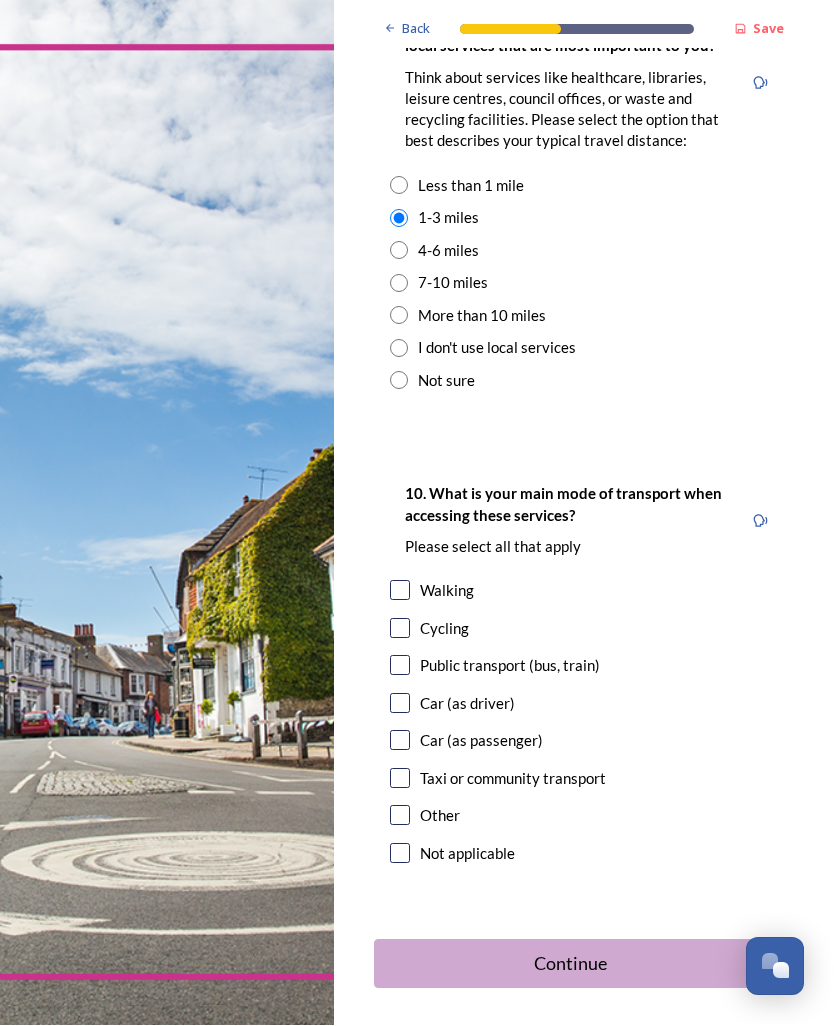 click at bounding box center [400, 666] 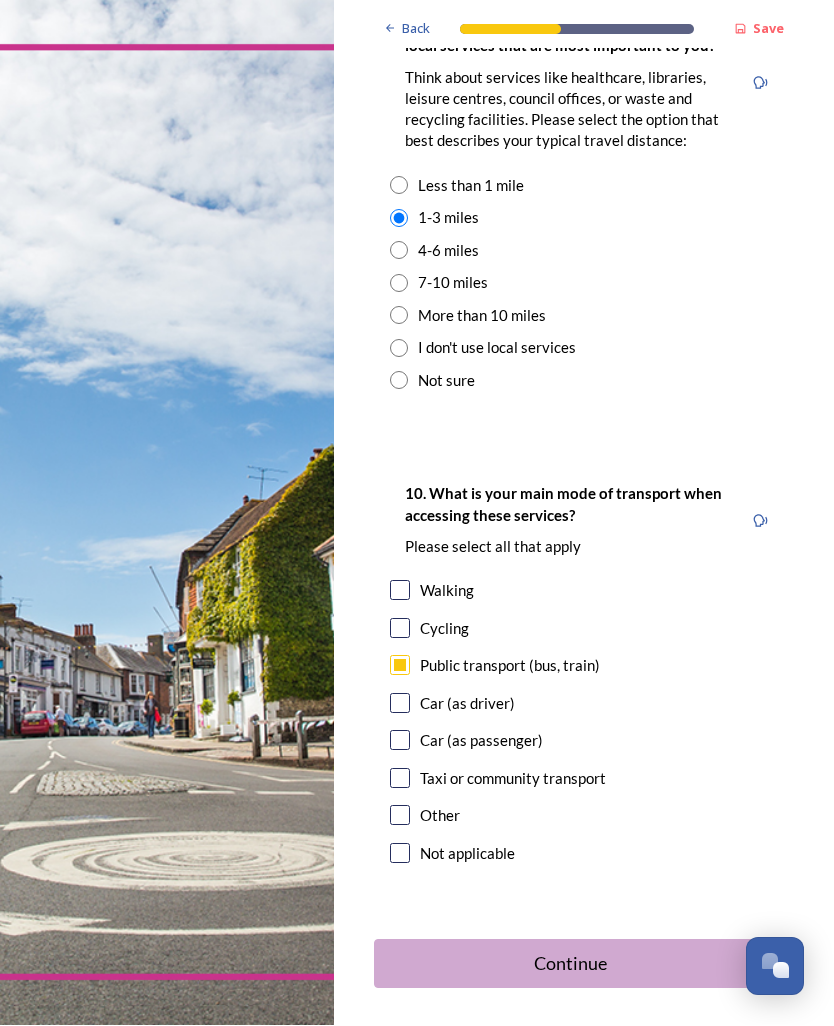 click on "10. What is your main mode of transport when accessing these services?  Please select all that apply Walking Cycling Public transport (bus, train) Car (as driver) Car (as passenger) Taxi or community transport Other Not applicable" at bounding box center (584, 676) 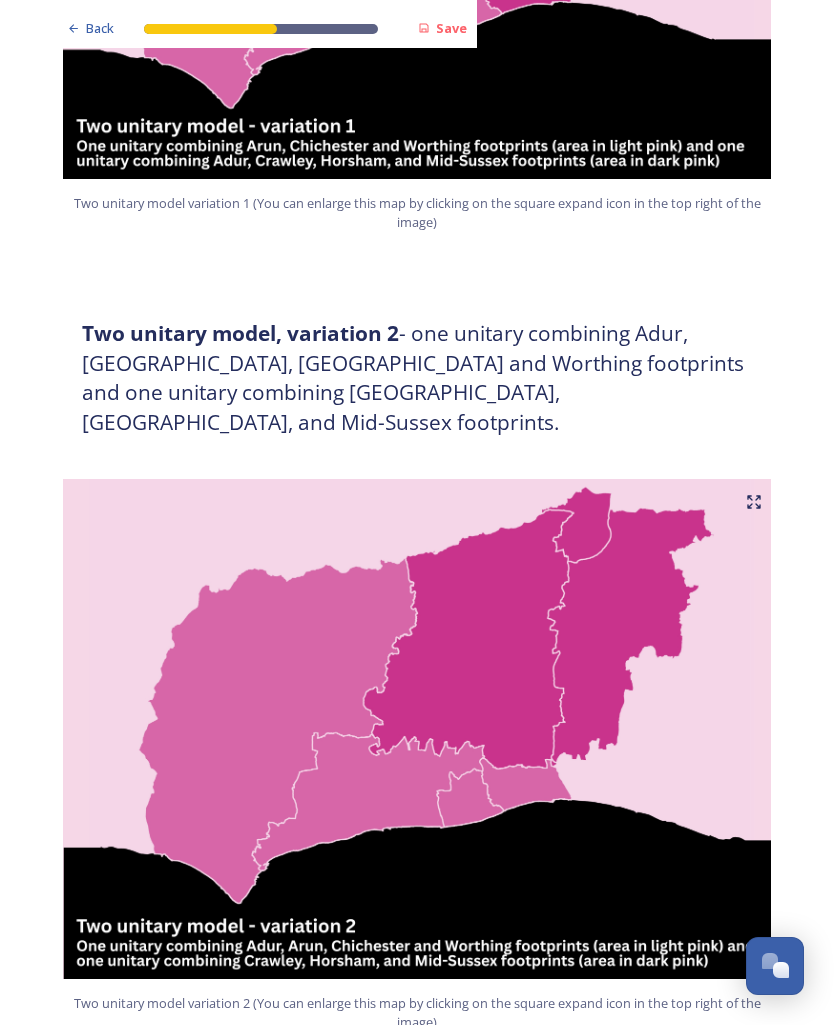 scroll, scrollTop: 1680, scrollLeft: 0, axis: vertical 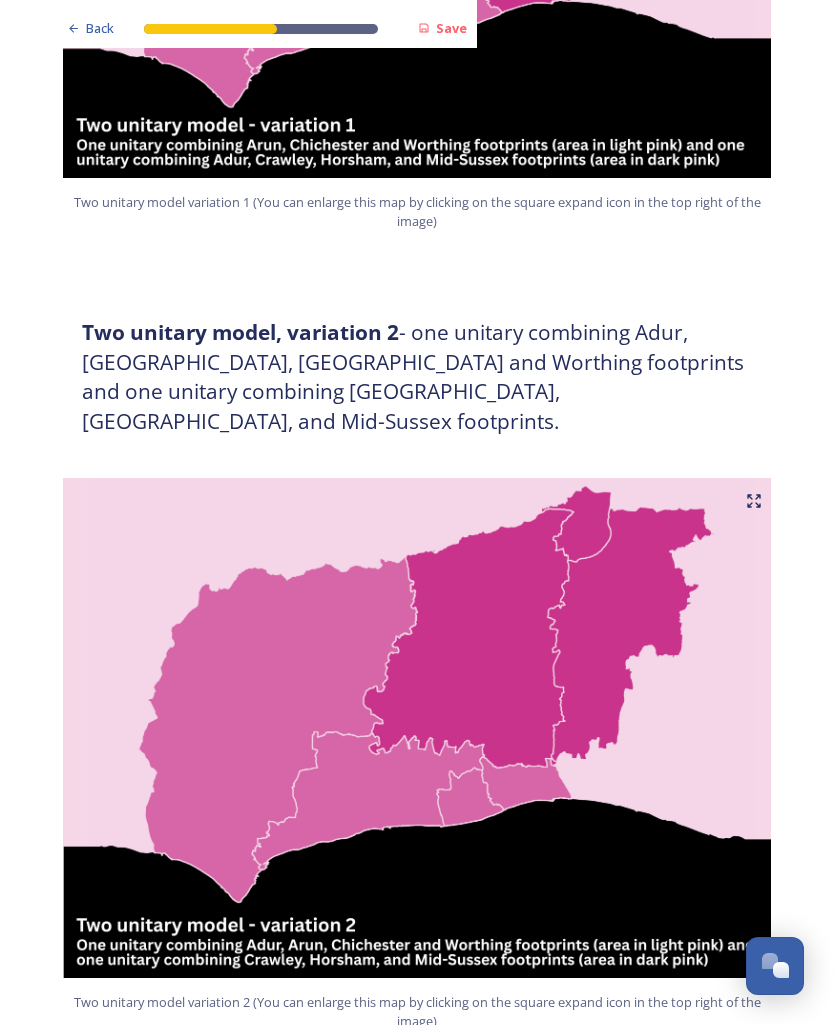 click on "Two unitary model, variation 2  - one unitary combining Adur, Arun, Chichester and Worthing footprints and one unitary combining Crawley, Horsham, and Mid-Sussex footprints." at bounding box center [417, 378] 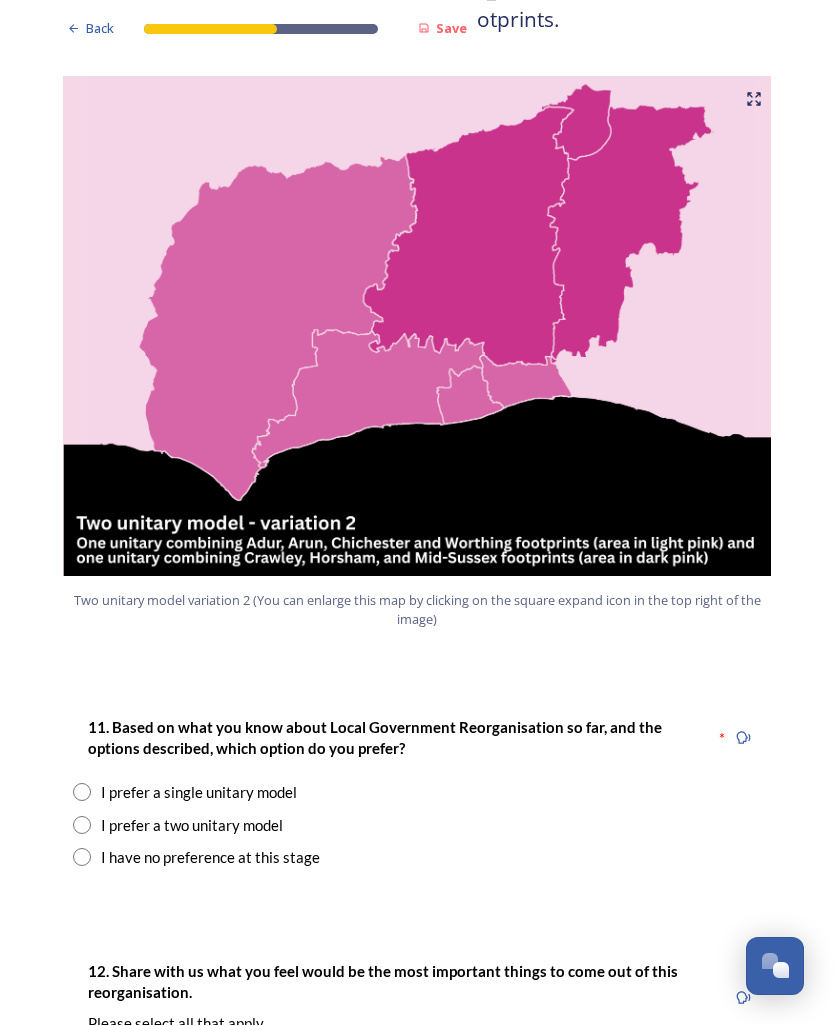 scroll, scrollTop: 2083, scrollLeft: 0, axis: vertical 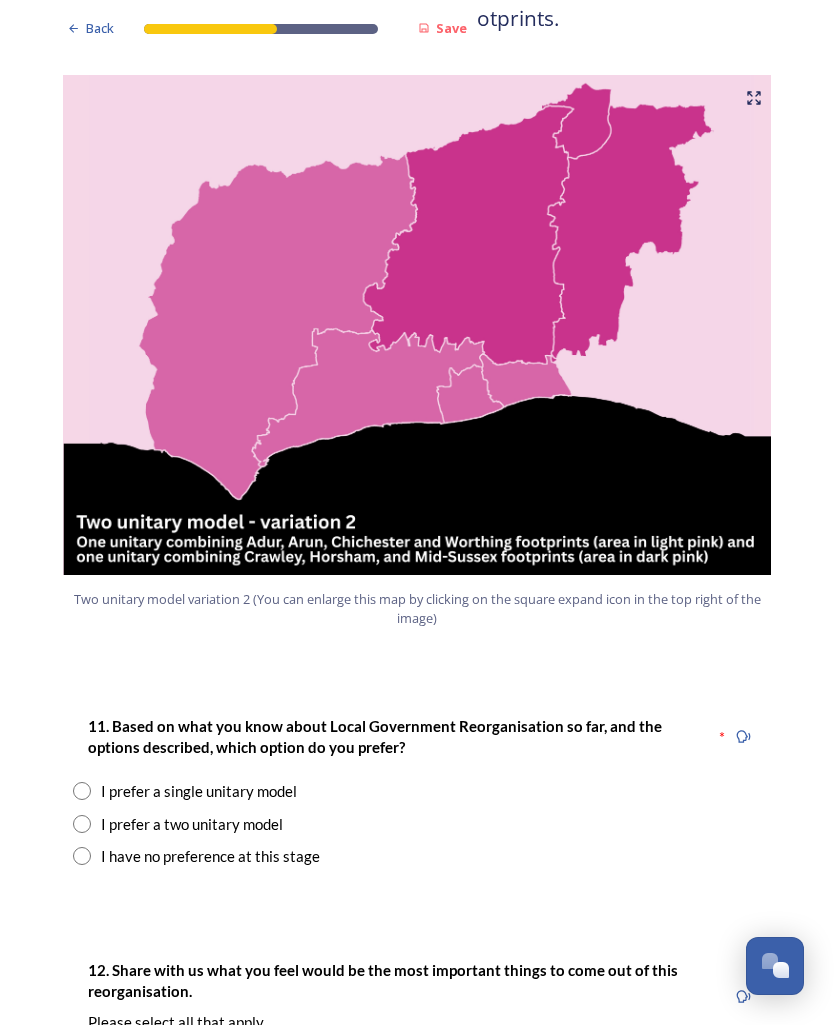 click on "Back Save Prioritising future services As explained on our  Shaping West Sussex hub , Local Government Reorganisation for West Sussex means that the county, district and borough councils will be replaced with one, or more than one, single-tier council (referred to as a unitary council) to deliver all your services.  Options currently being explored within West Sussex are detailed on our  hub , but map visuals can be found below. A single county unitary , bringing the County Council and all seven District and Borough Councils services together to form a new unitary council for West Sussex. Single unitary model (You can enlarge this map by clicking on the square expand icon in the top right of the image) Two unitary option, variation 1  -   one unitary combining Arun, Chichester and Worthing footprints and one unitary combining Adur, Crawley, Horsham, and Mid-Sussex footprints. Two unitary model variation 1 (You can enlarge this map by clicking on the square expand icon in the top right of the image) * Other 5" at bounding box center (417, 1039) 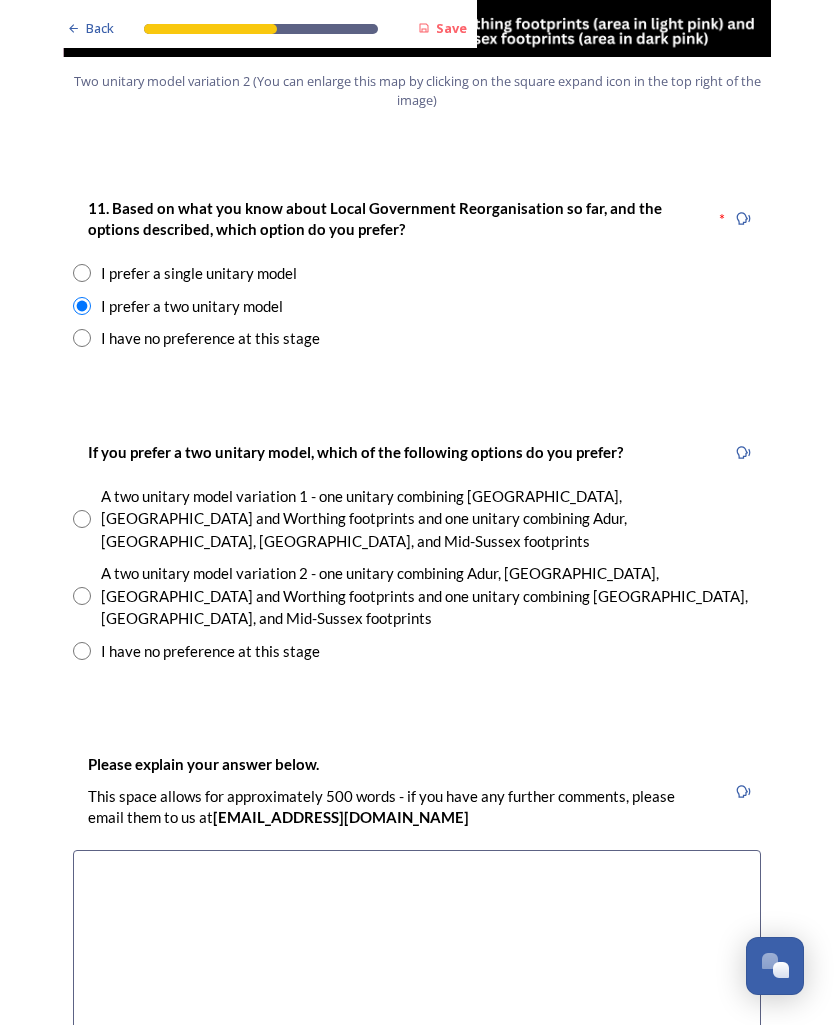 scroll, scrollTop: 2614, scrollLeft: 0, axis: vertical 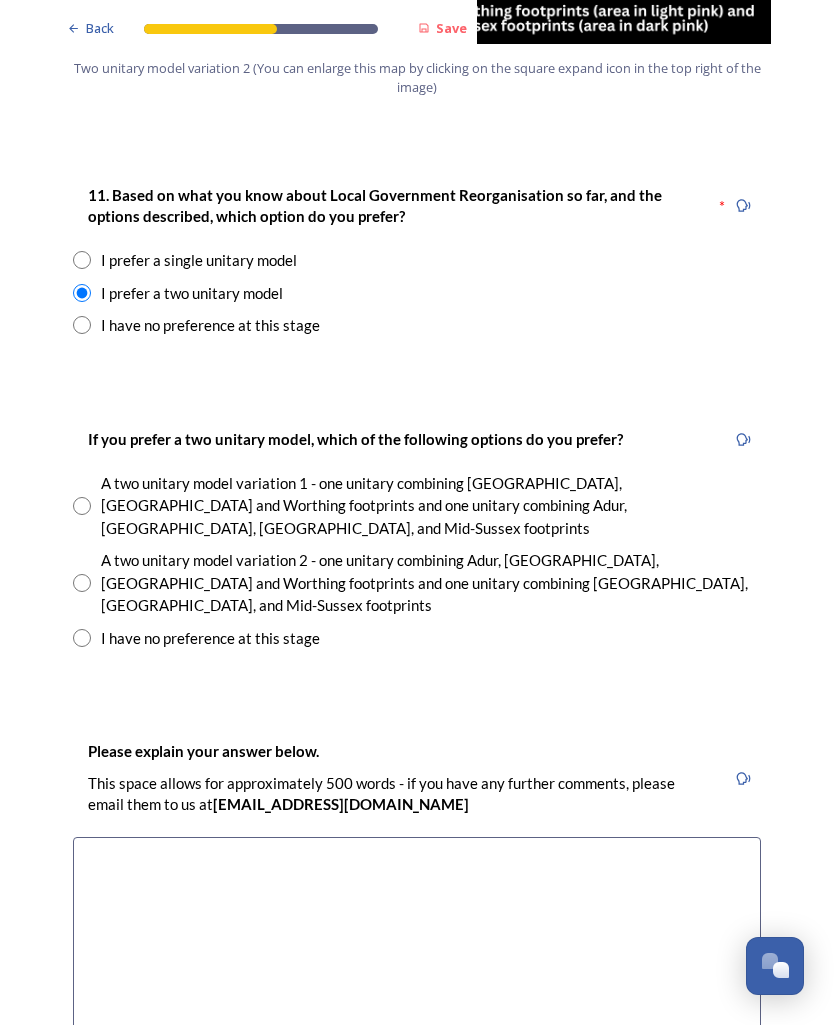 click on "A two unitary model variation 2 - one unitary combining Adur, Arun, Chichester and Worthing footprints and one unitary combining Crawley, Horsham, and Mid-Sussex footprints" at bounding box center (417, 584) 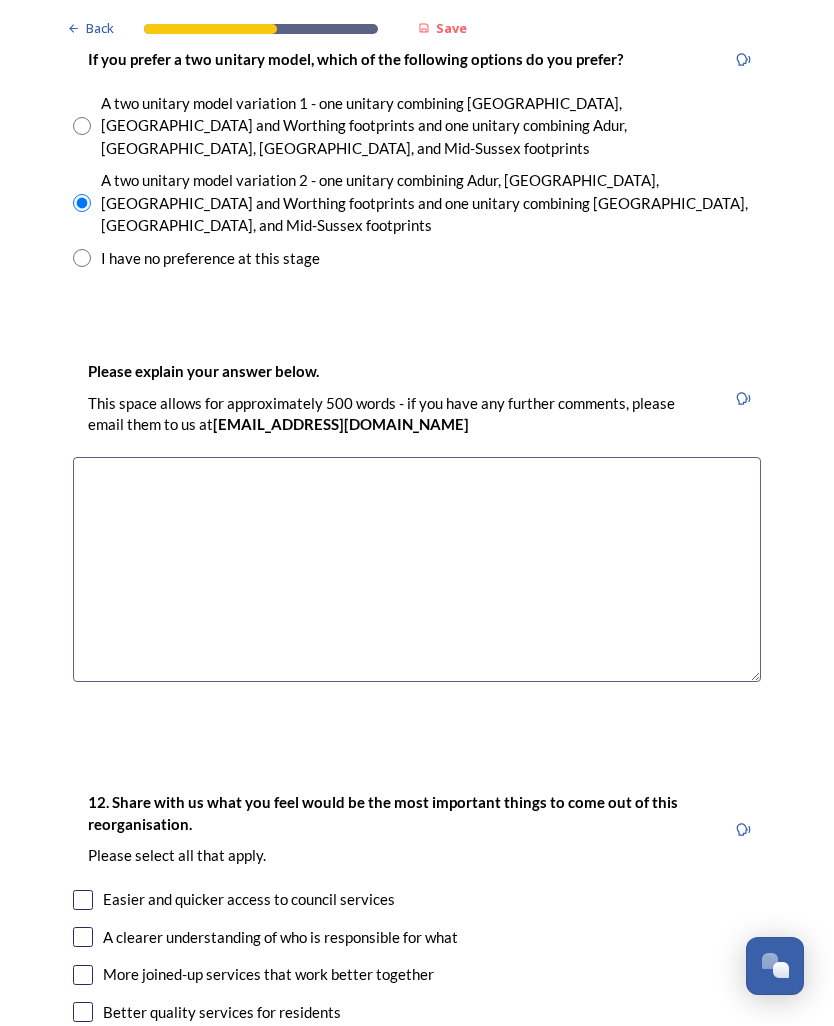 scroll, scrollTop: 3028, scrollLeft: 0, axis: vertical 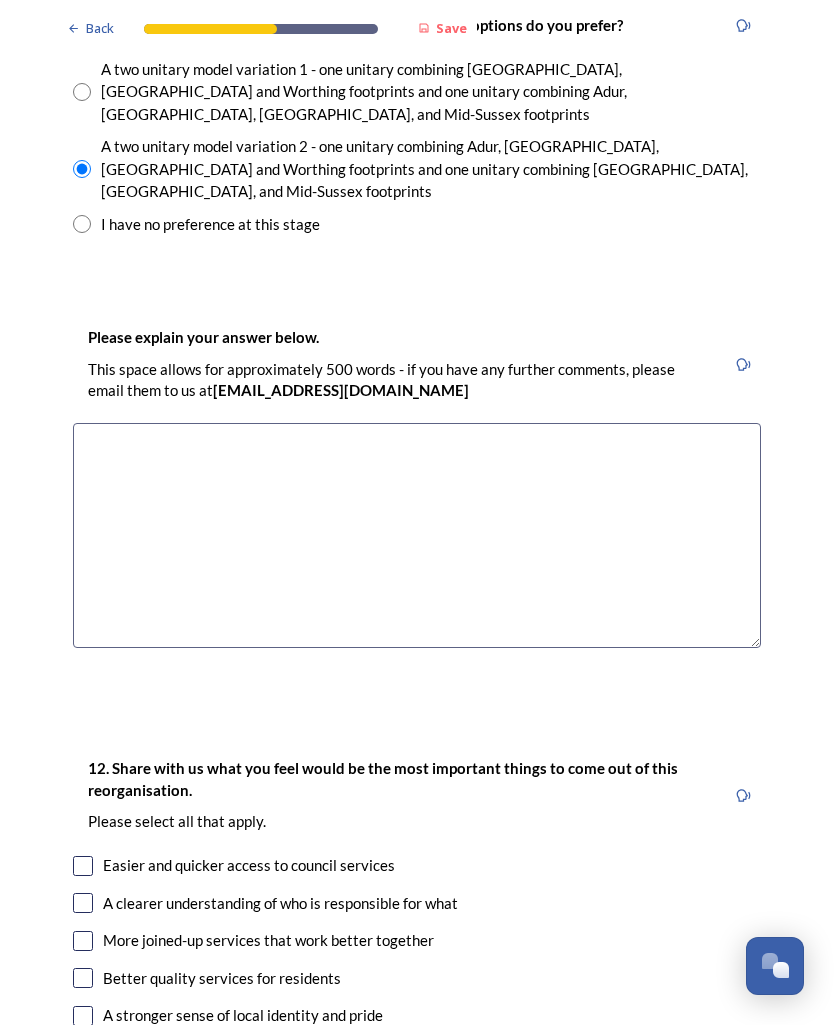 click at bounding box center (417, 536) 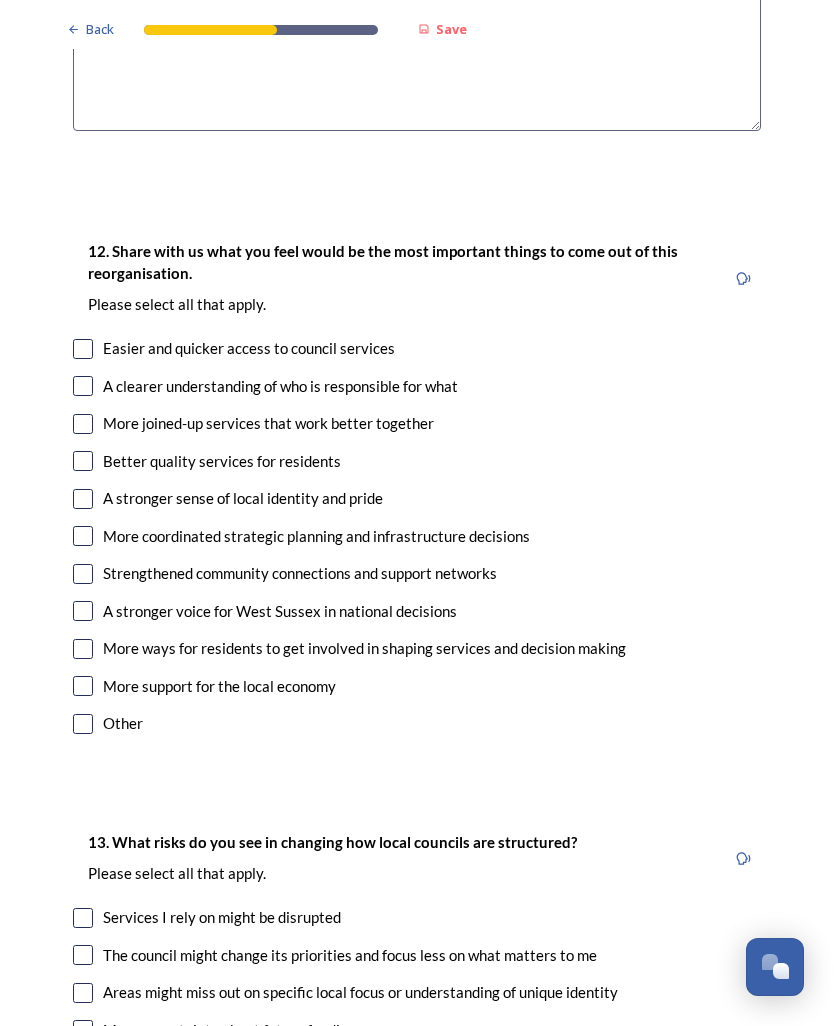 scroll, scrollTop: 3546, scrollLeft: 0, axis: vertical 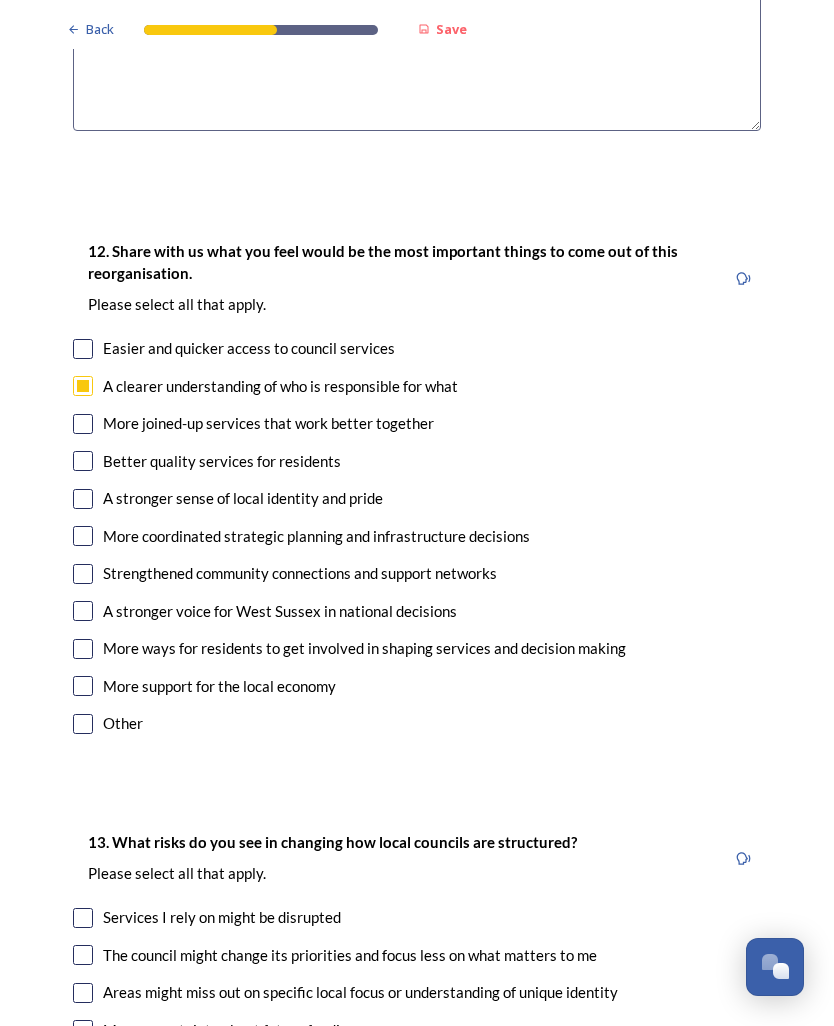 click at bounding box center (83, 424) 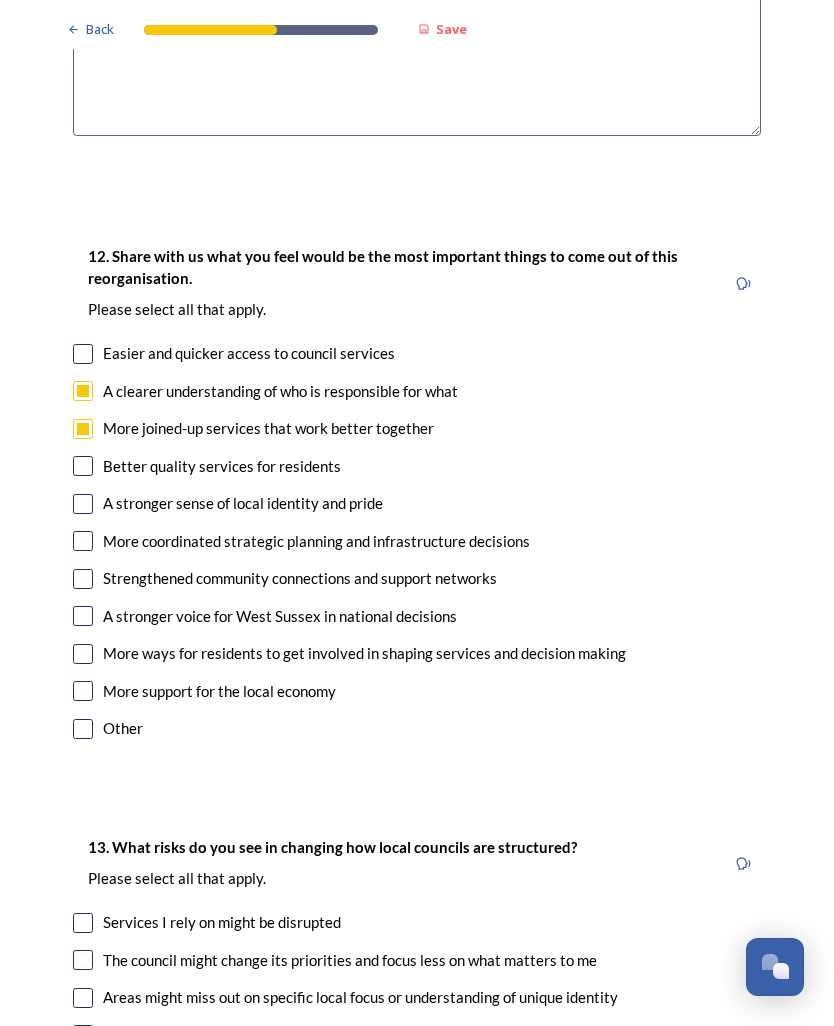 scroll, scrollTop: 3541, scrollLeft: 0, axis: vertical 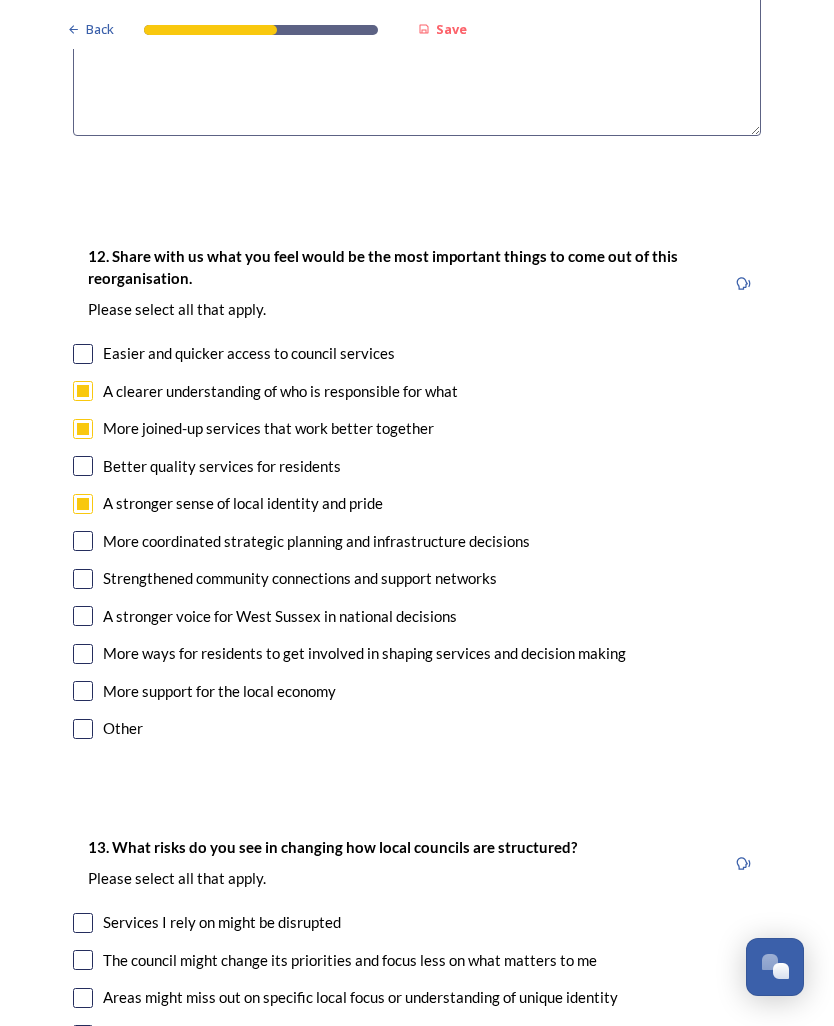 click at bounding box center (83, 616) 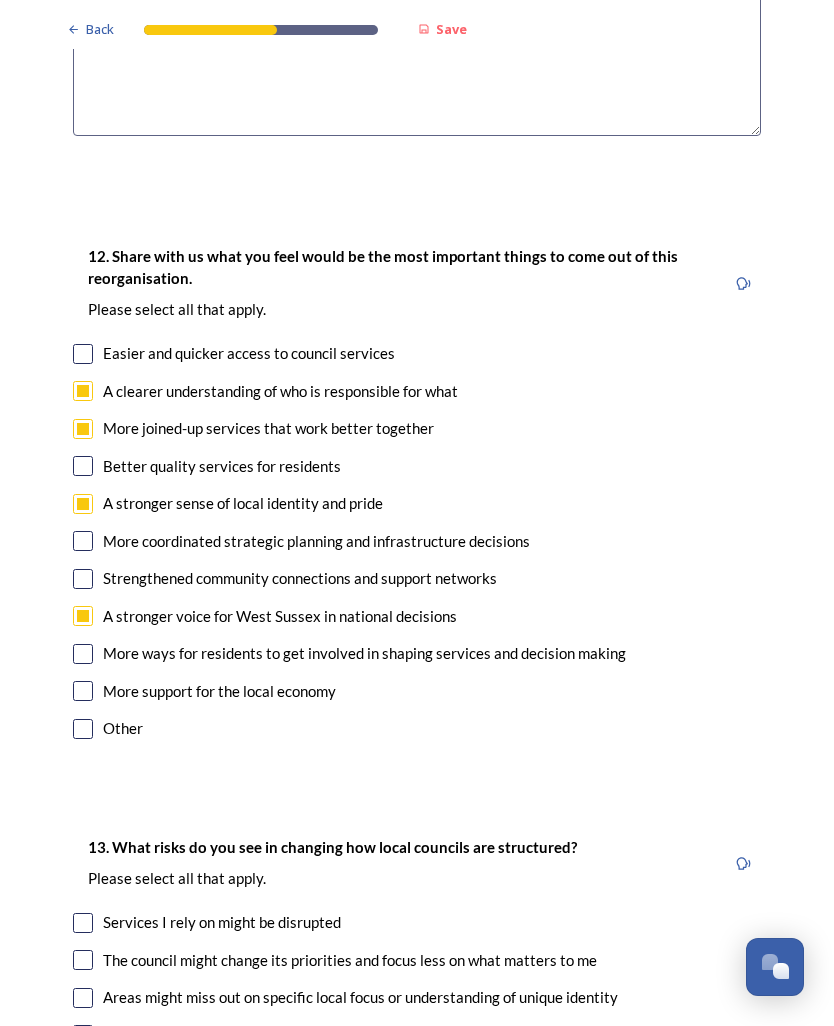 click at bounding box center (83, 691) 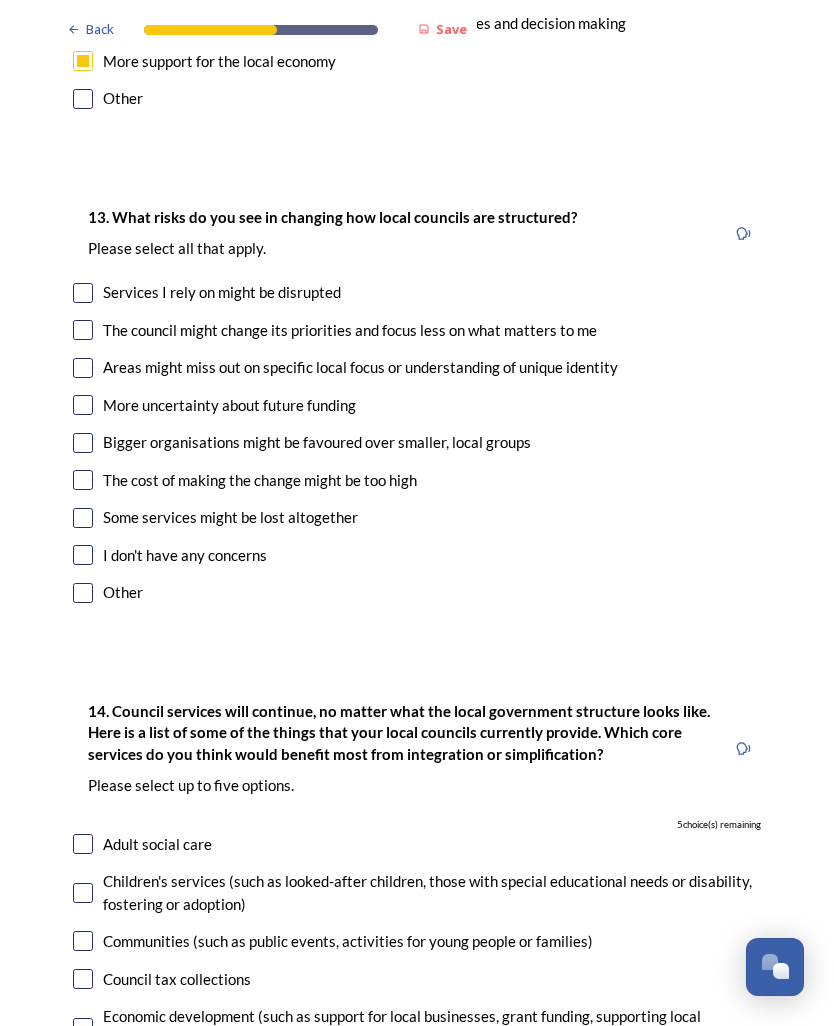 scroll, scrollTop: 4171, scrollLeft: 0, axis: vertical 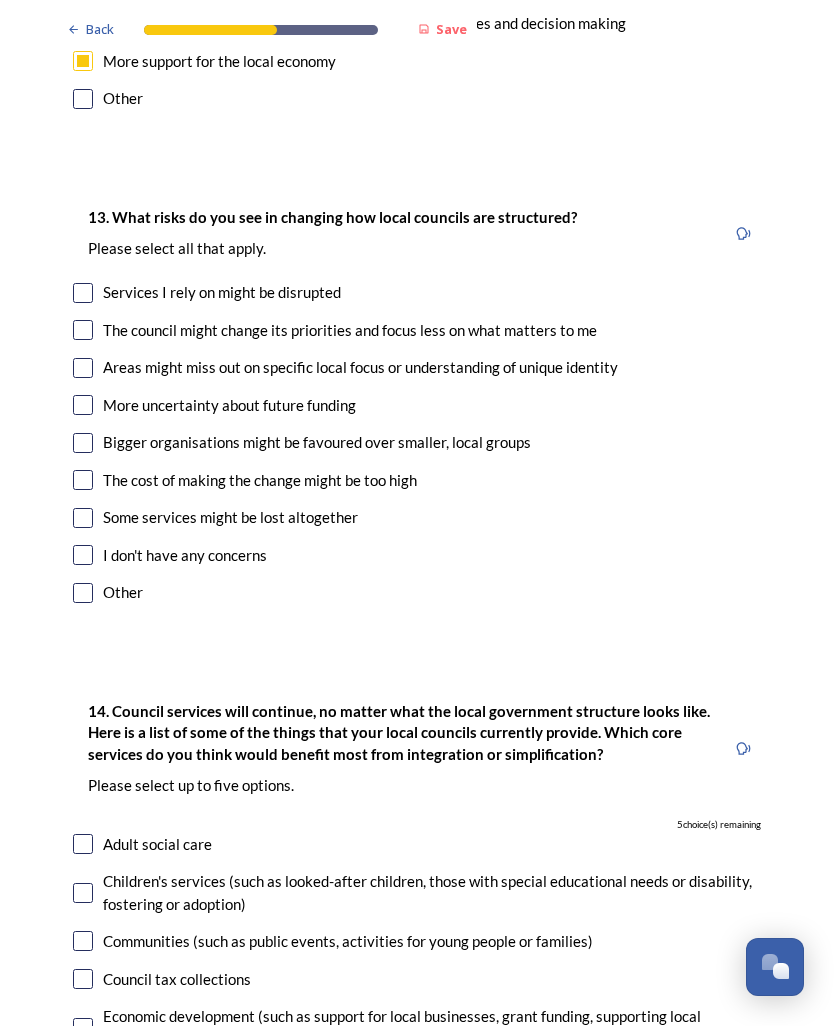 click at bounding box center (83, 330) 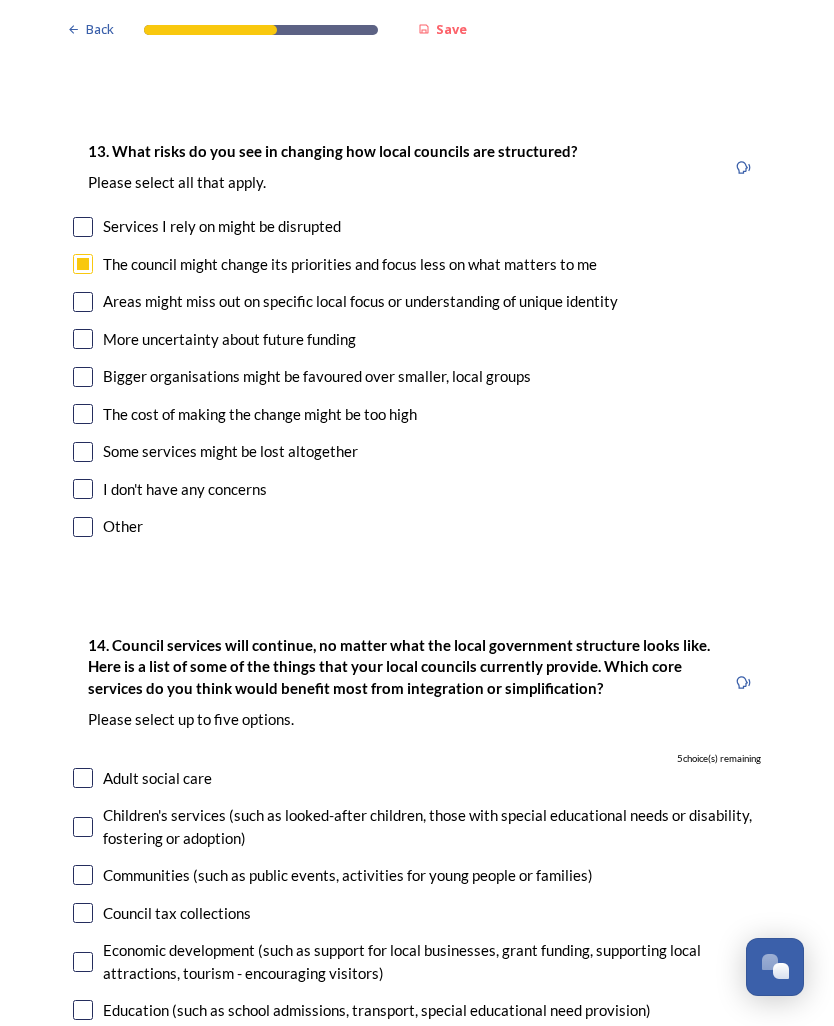 scroll, scrollTop: 4238, scrollLeft: 0, axis: vertical 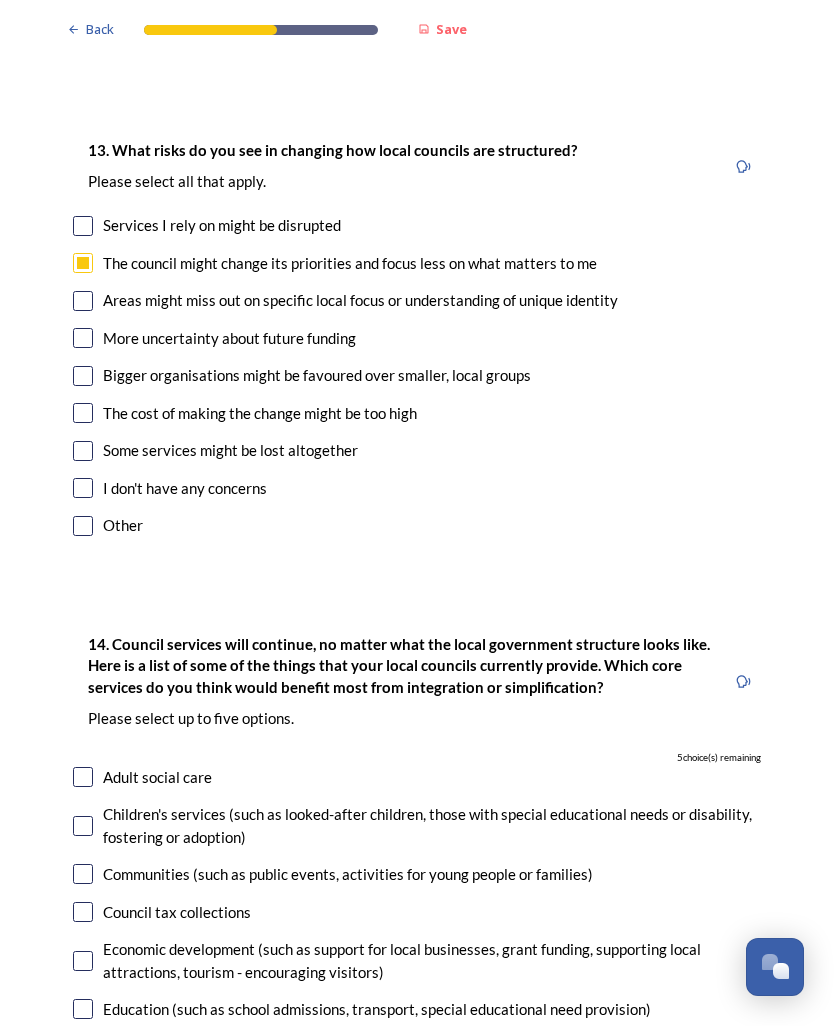 click on "Back Save Prioritising future services As explained on our  Shaping West Sussex hub , Local Government Reorganisation for West Sussex means that the county, district and borough councils will be replaced with one, or more than one, single-tier council (referred to as a unitary council) to deliver all your services.  Options currently being explored within West Sussex are detailed on our  hub , but map visuals can be found below. A single county unitary , bringing the County Council and all seven District and Borough Councils services together to form a new unitary council for West Sussex. Single unitary model (You can enlarge this map by clicking on the square expand icon in the top right of the image) Two unitary option, variation 1  -   one unitary combining Arun, Chichester and Worthing footprints and one unitary combining Adur, Crawley, Horsham, and Mid-Sussex footprints. Two unitary model variation 1 (You can enlarge this map by clicking on the square expand icon in the top right of the image) * Other 5" at bounding box center [417, -744] 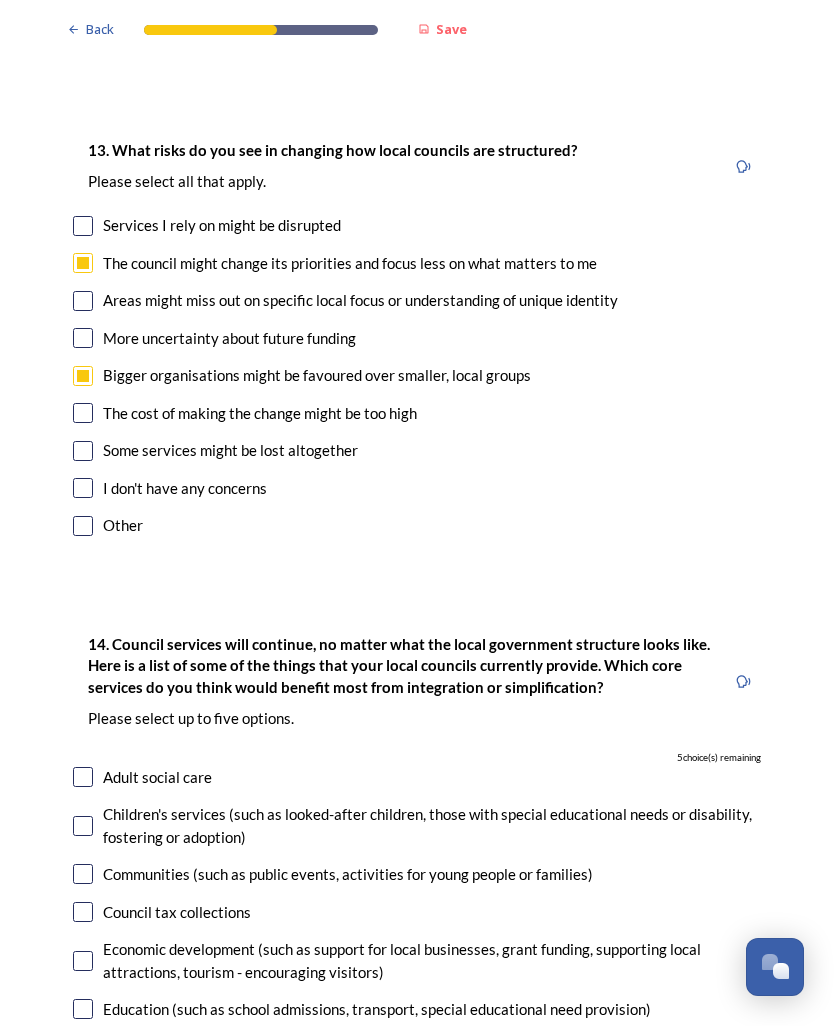 click at bounding box center [83, 413] 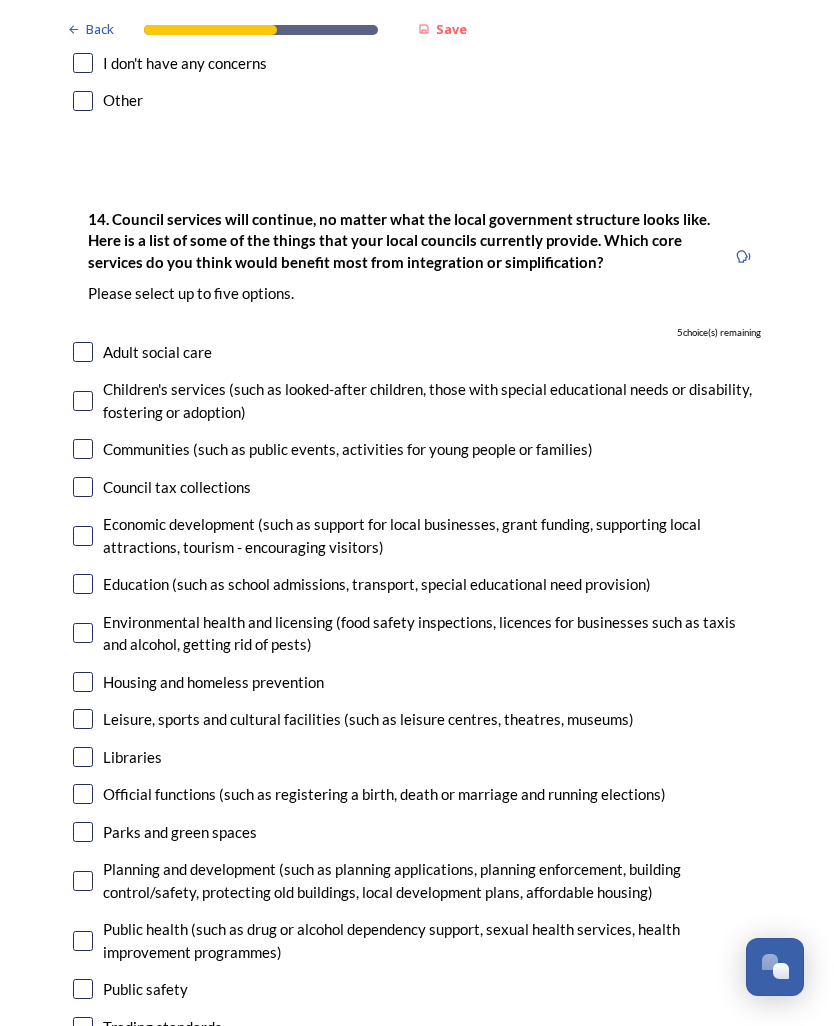 scroll, scrollTop: 4663, scrollLeft: 0, axis: vertical 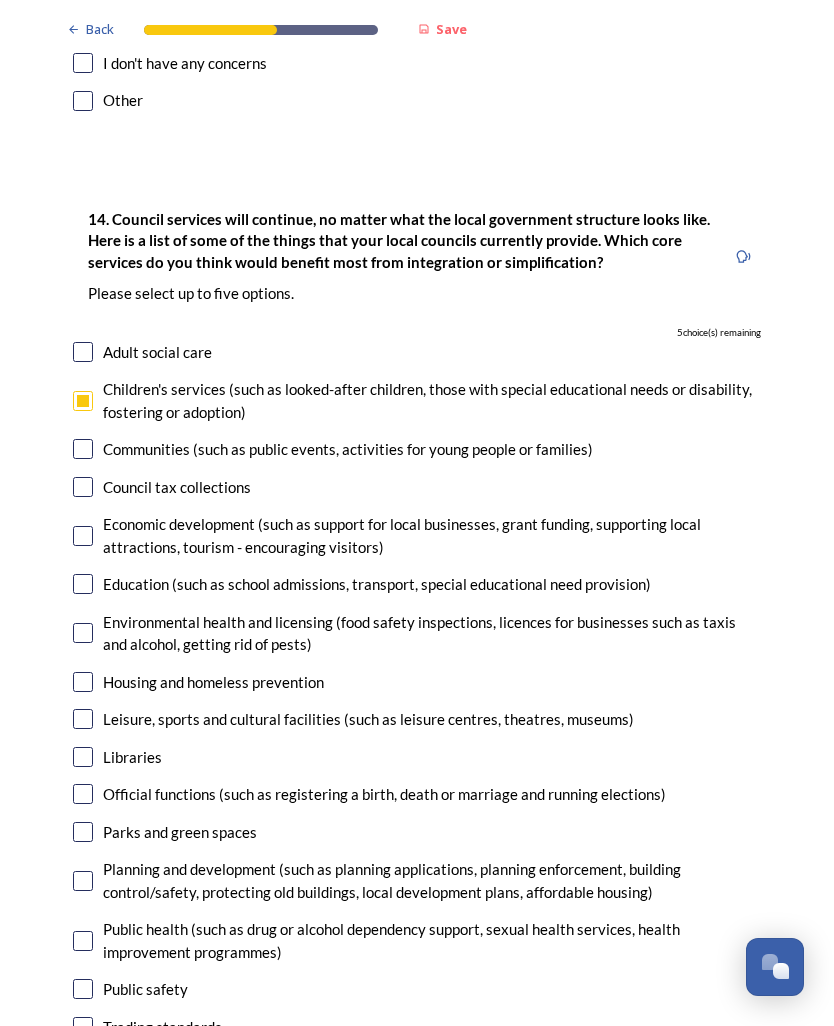 checkbox on "true" 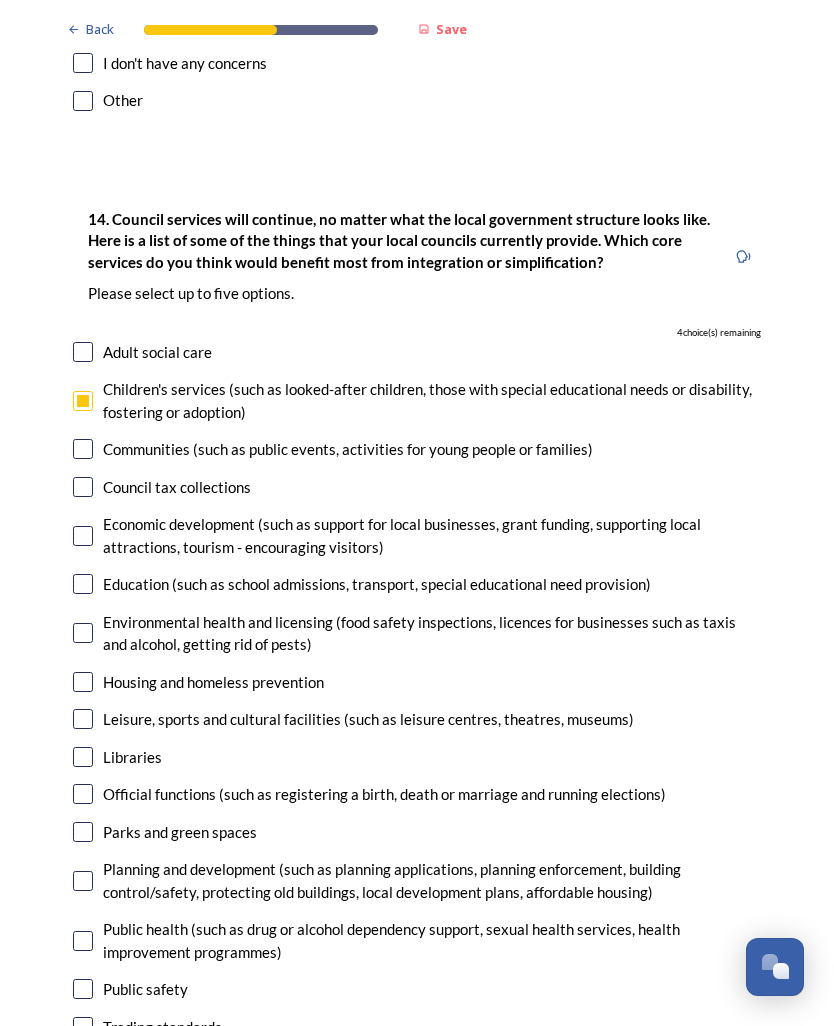 click on "14. Council services will continue, no matter what the local government structure looks like. Here is a list of some of the things that your local councils currently provide. ﻿Which core services do you think would benefit most from integration or simplification?  Please select up to five options. 4  choice(s) remaining Adult social care   Children's services (such as looked-after children, those with special educational needs or disability, fostering or adoption) Communities (such as public events, activities for young people or families)   Council tax collections Economic development (such as support for local businesses, grant funding, supporting local attractions, tourism - encouraging visitors)  Education (such as school admissions, transport, special educational need provision)  Environmental health and licensing (food safety inspections, licences for businesses such as taxis and alcohol, getting rid of pests) Housing and homeless prevention Libraries Parks and green spaces Public safety" at bounding box center (417, 681) 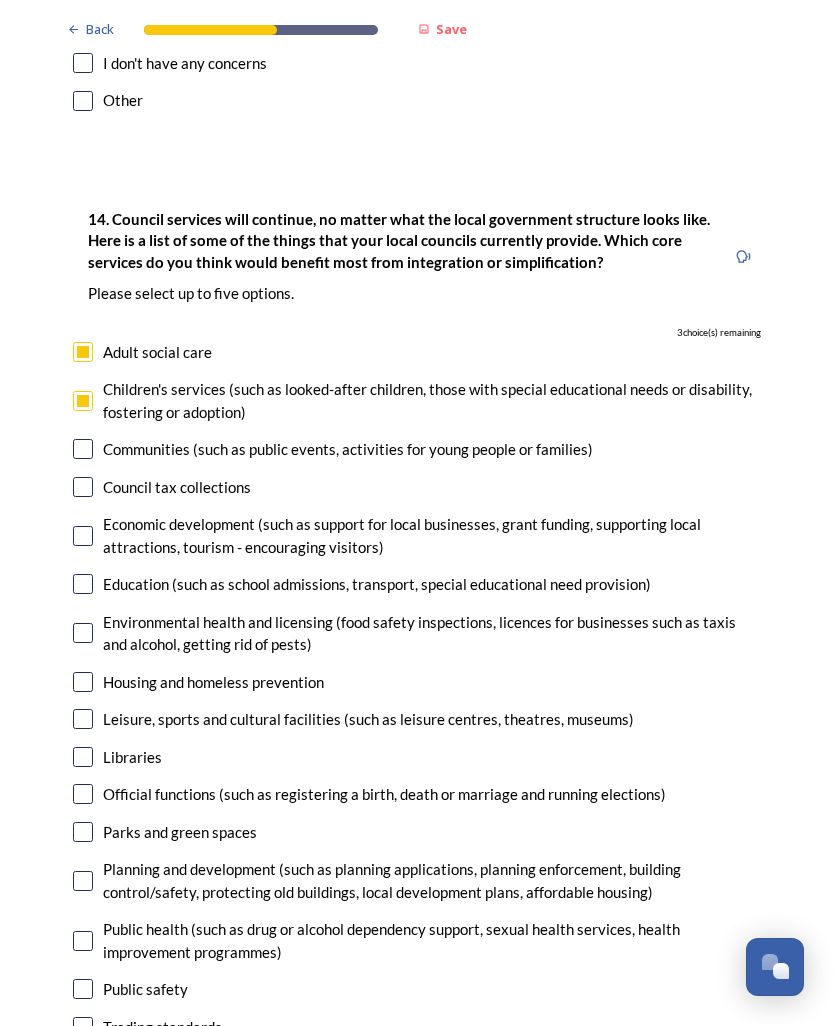 click at bounding box center (83, 401) 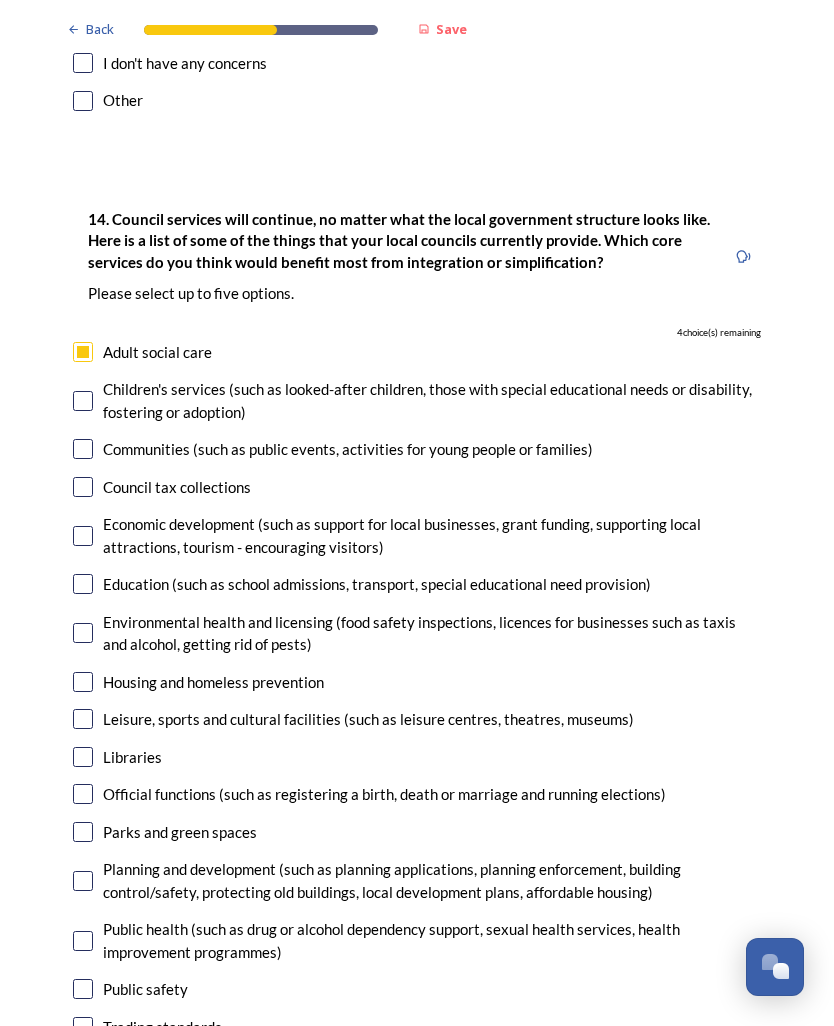 click at bounding box center (83, 449) 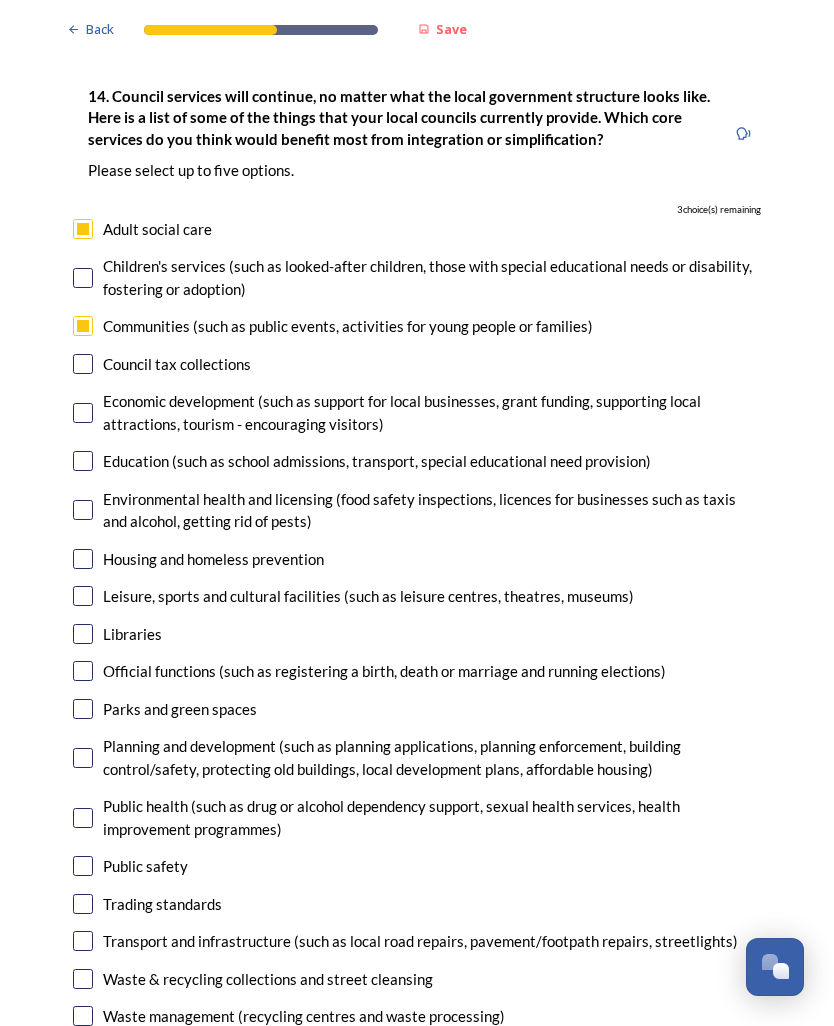 scroll, scrollTop: 4786, scrollLeft: 0, axis: vertical 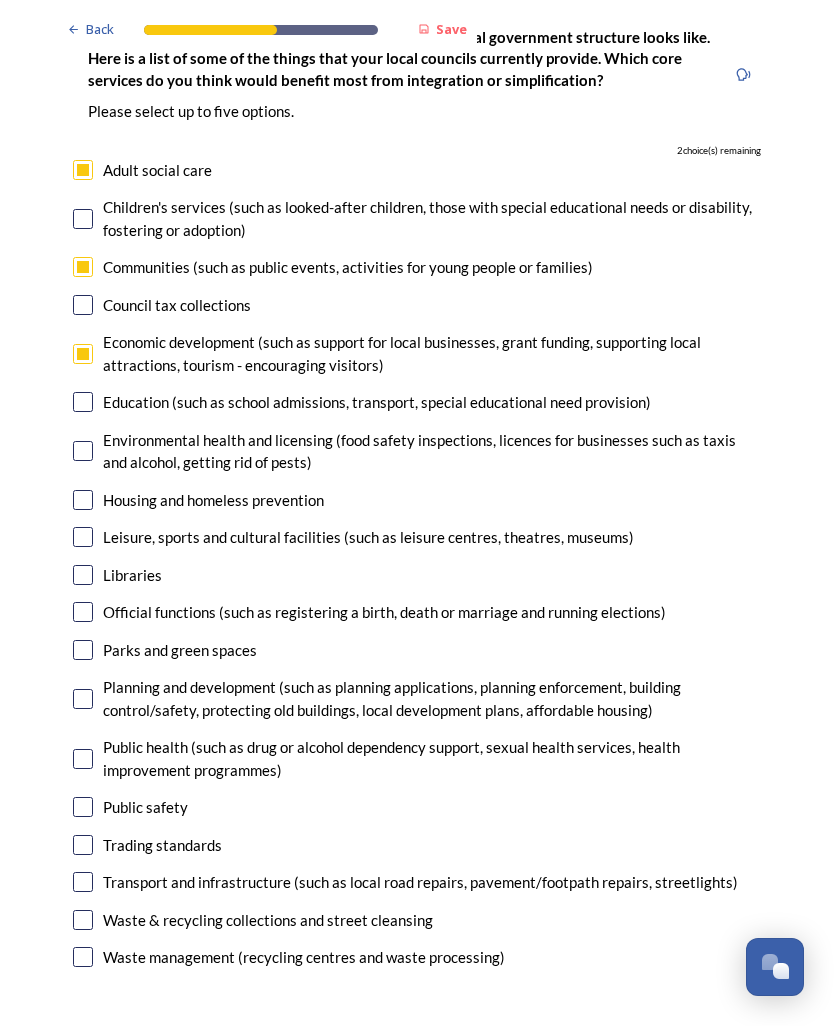 click on "Housing and homeless prevention" at bounding box center (417, 500) 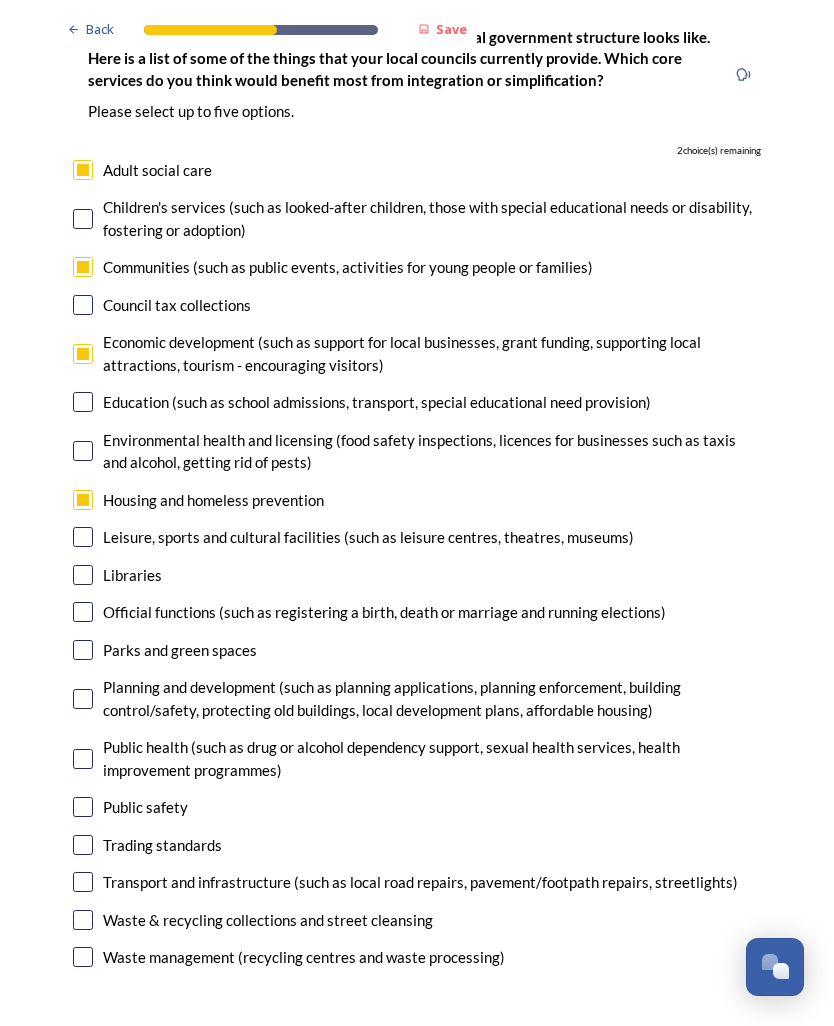 checkbox on "true" 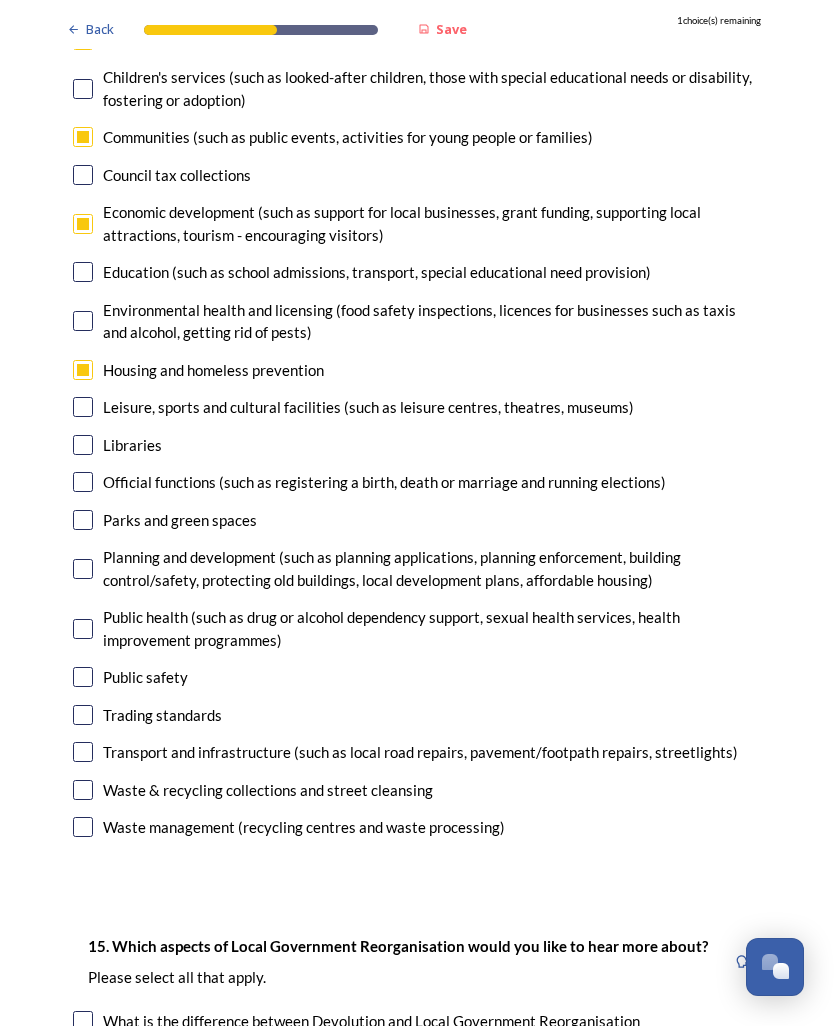 scroll, scrollTop: 4971, scrollLeft: 0, axis: vertical 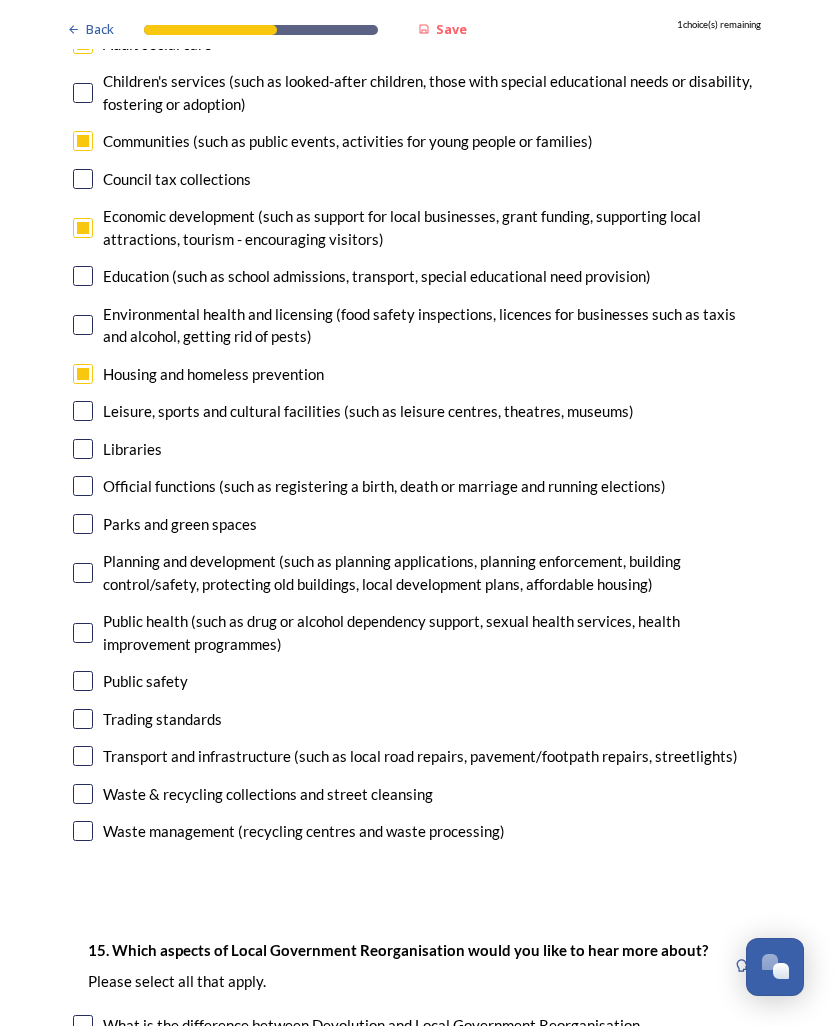 click at bounding box center [83, 524] 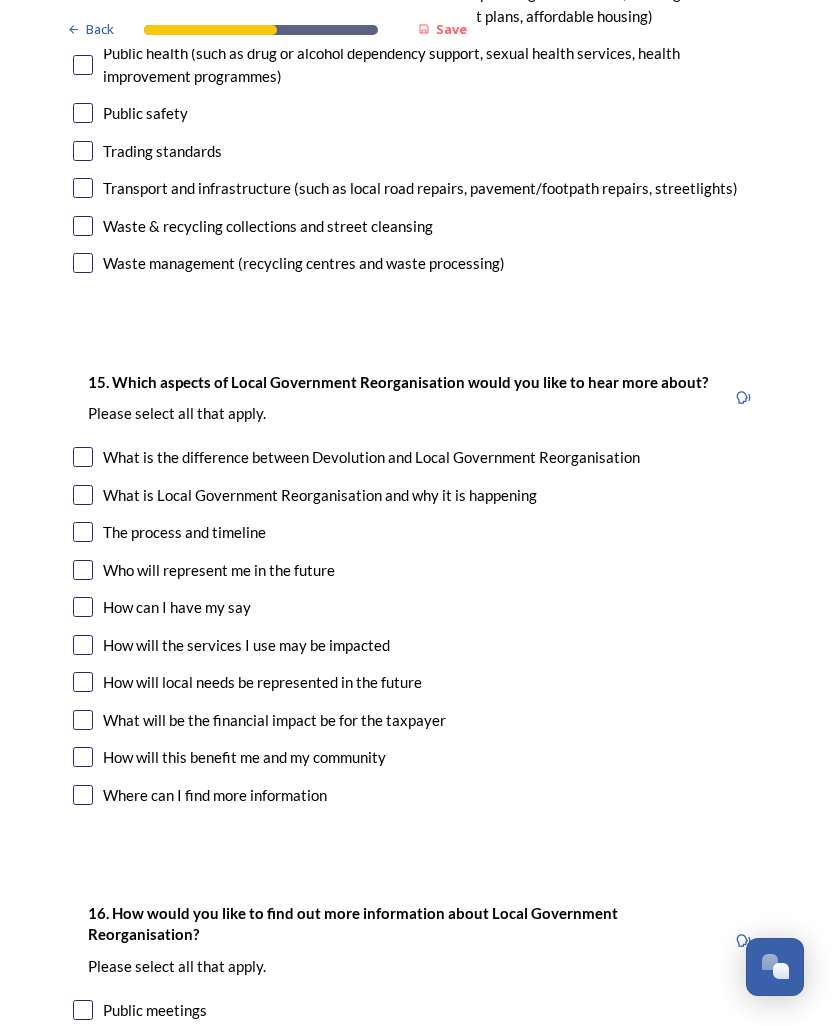 scroll, scrollTop: 5550, scrollLeft: 0, axis: vertical 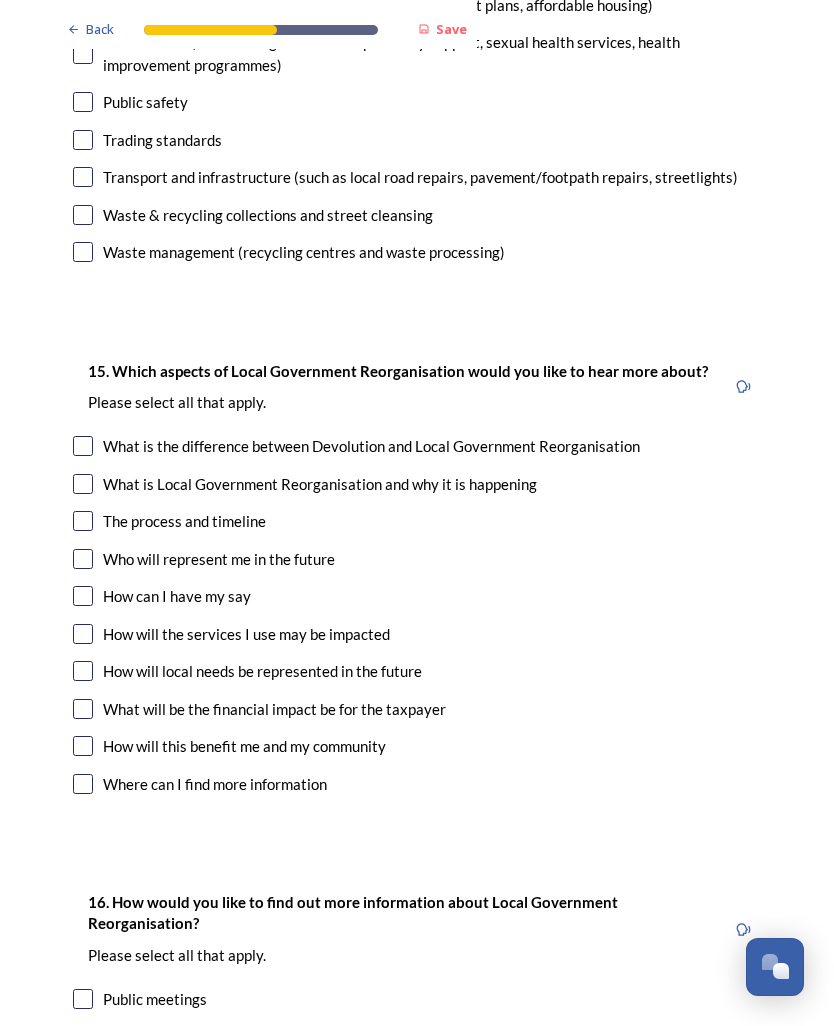click on "15. Which aspects of Local Government Reorganisation would you like to hear more about? ﻿Please select all that apply.   What is the difference between Devolution and Local Government Reorganisation What is Local Government Reorganisation and why it is happening The process and timeline Who will represent me in the future How can I have my say How will the services I use may be impacted How will local needs be represented in the future What will be the financial impact be for the taxpayer How will this benefit me and my community Where can I find more information" at bounding box center [417, 580] 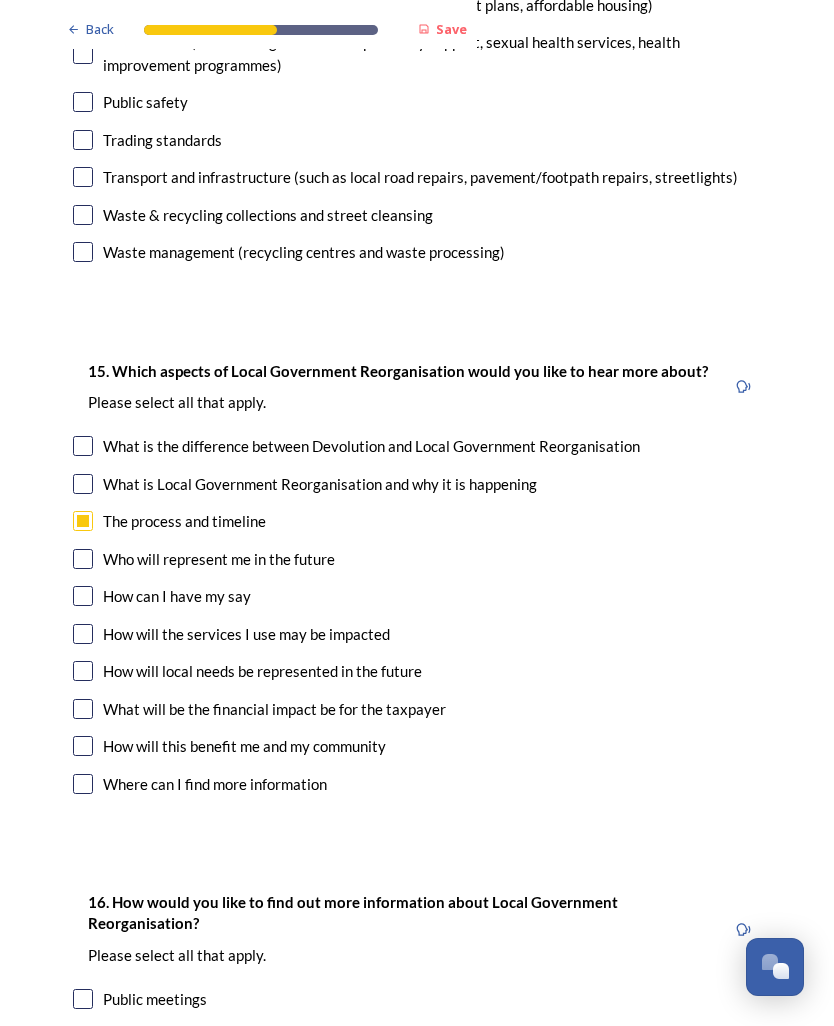 click at bounding box center (83, 596) 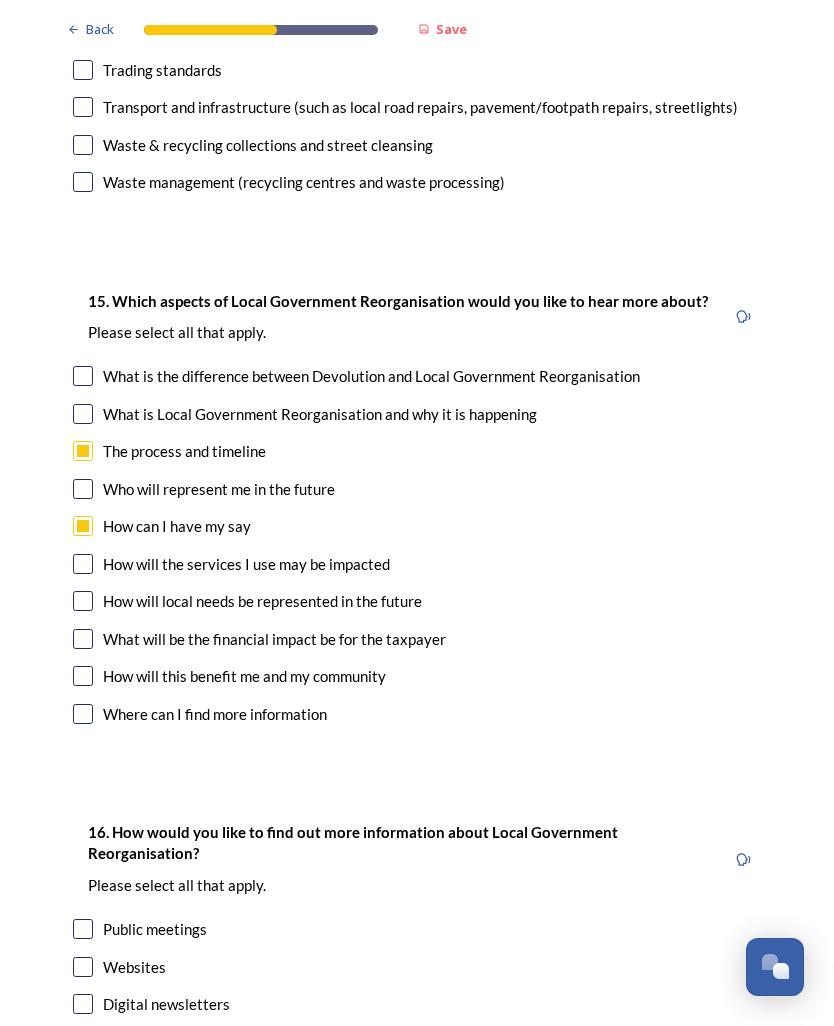 scroll, scrollTop: 5625, scrollLeft: 0, axis: vertical 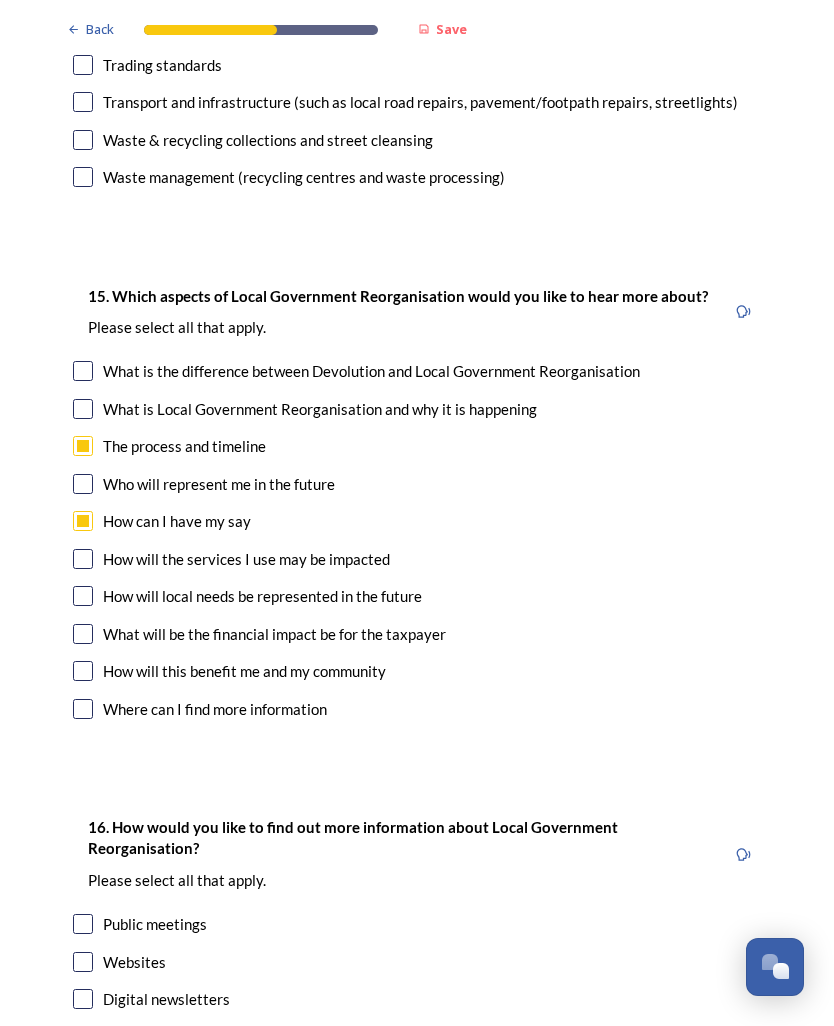 click at bounding box center [83, 596] 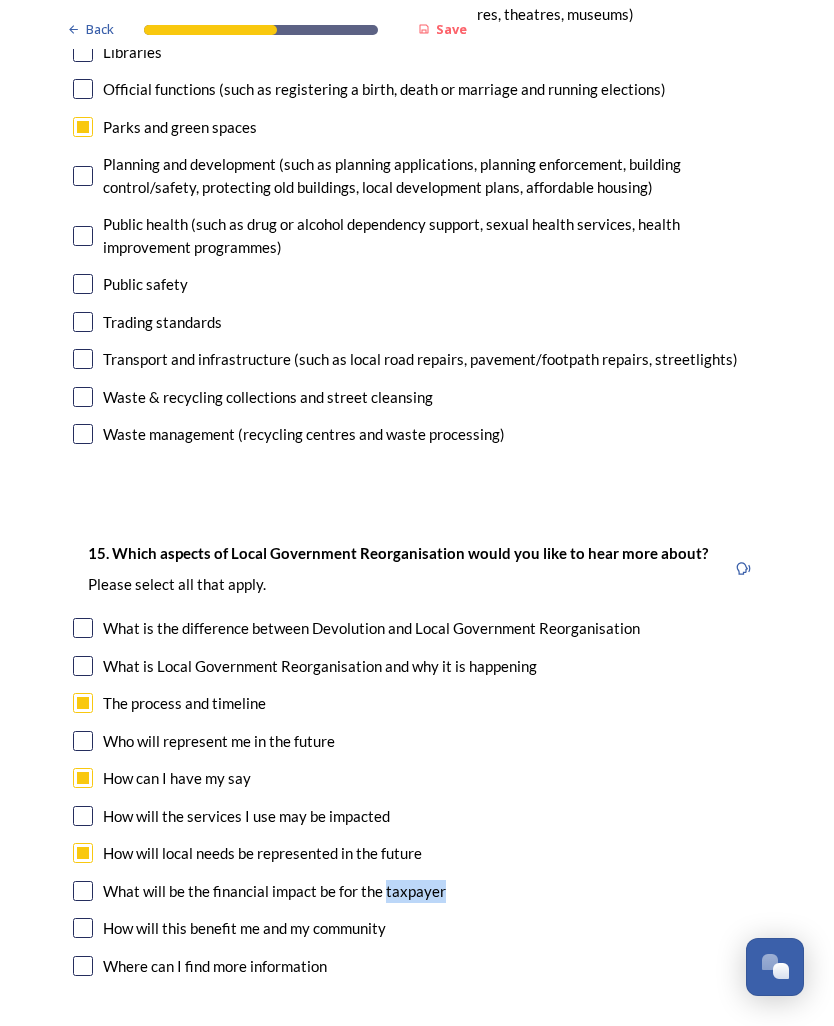scroll, scrollTop: 5368, scrollLeft: 0, axis: vertical 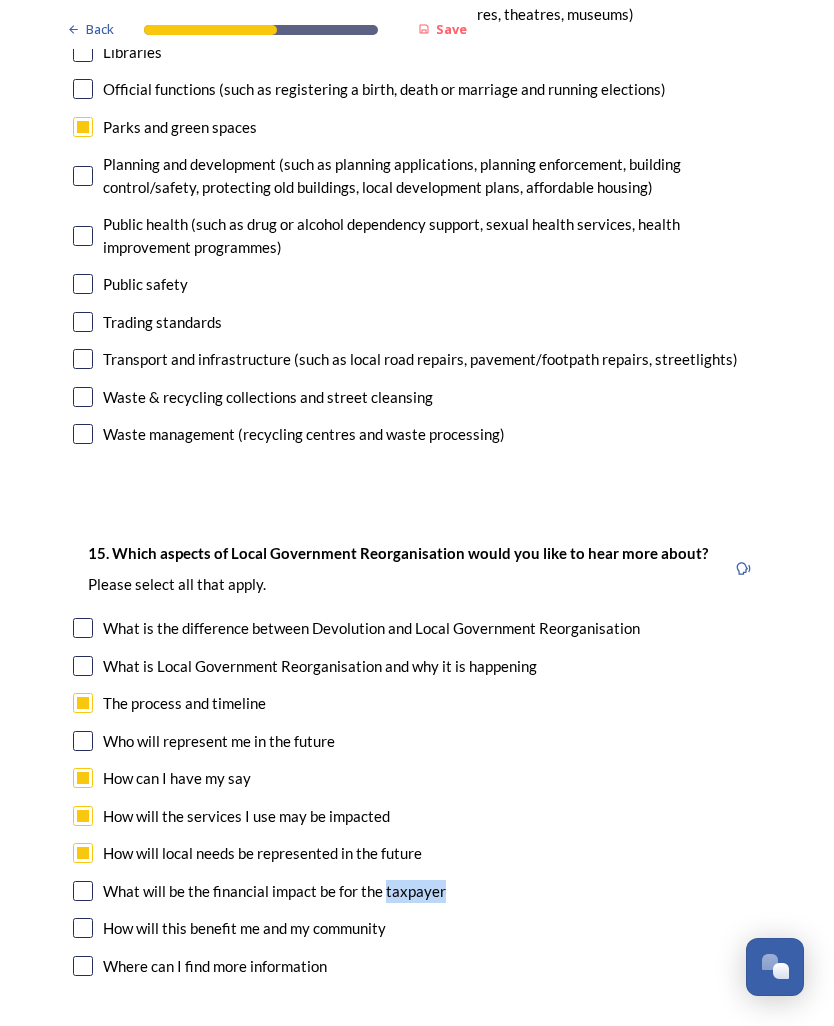 checkbox on "true" 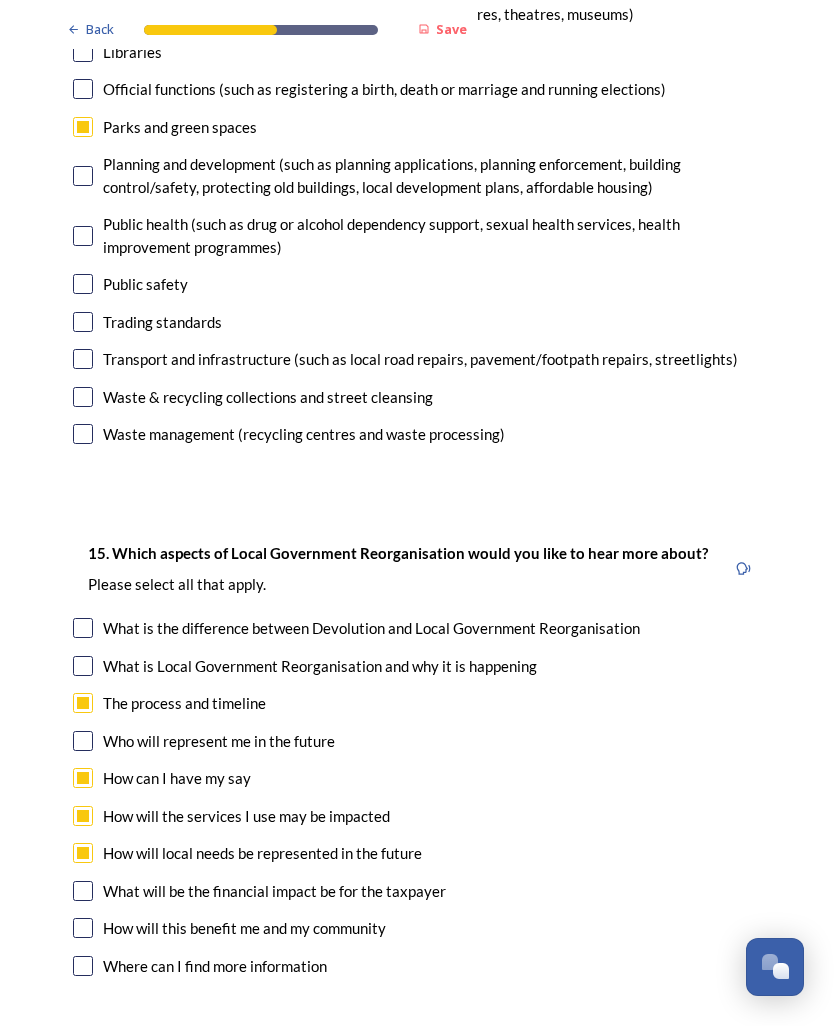 click at bounding box center (83, 853) 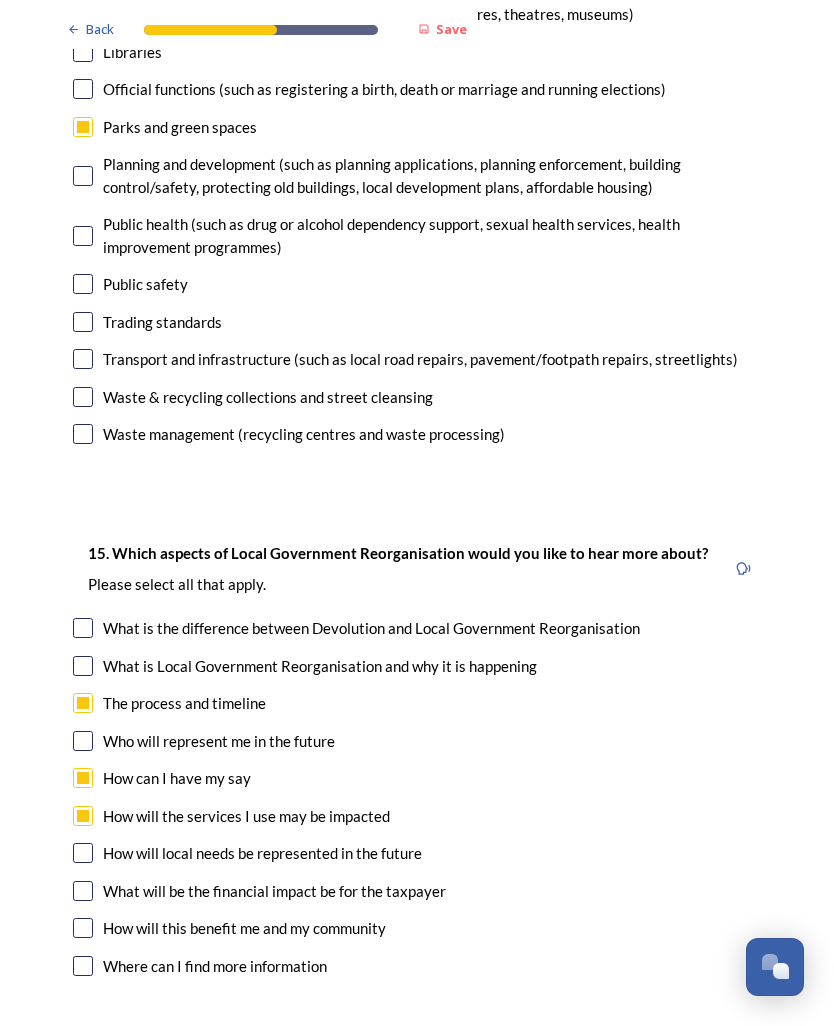 click at bounding box center (83, 891) 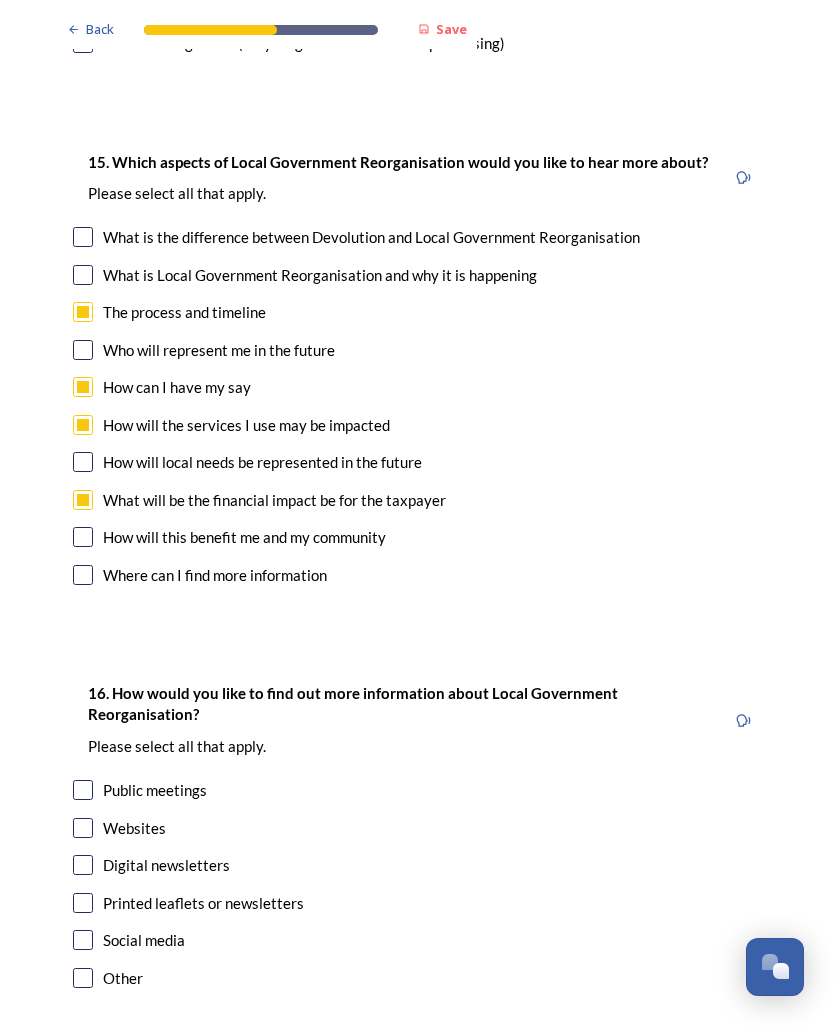 scroll, scrollTop: 5758, scrollLeft: 0, axis: vertical 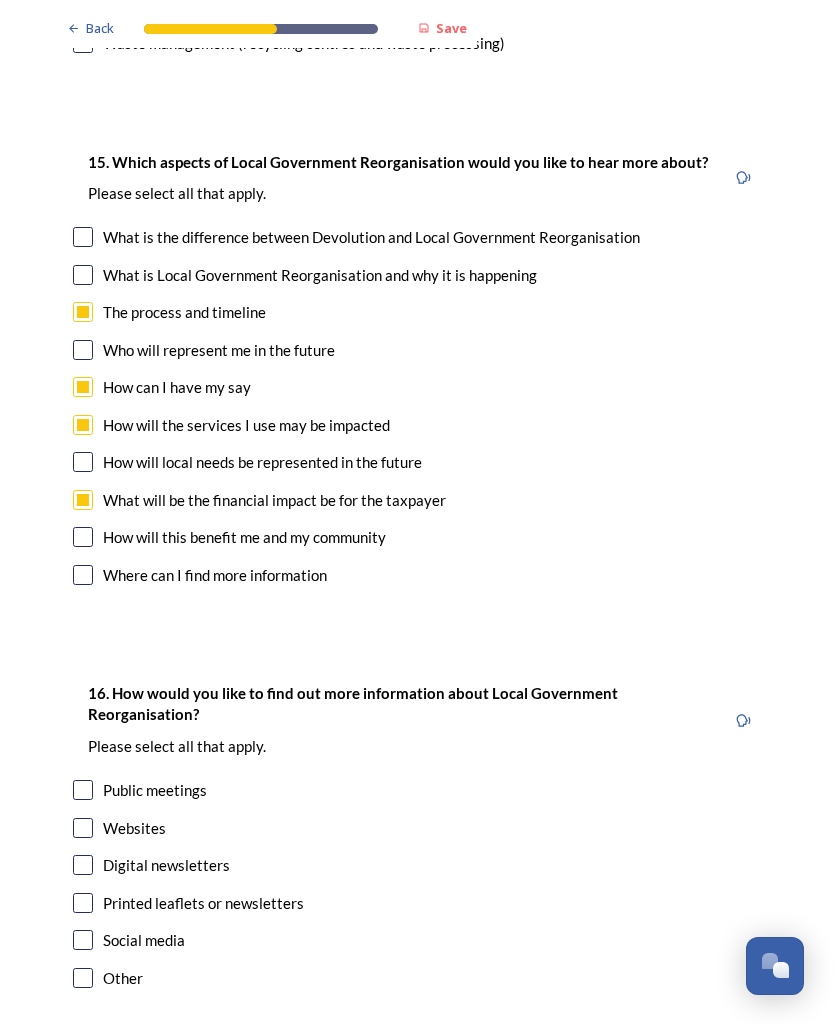 click at bounding box center [83, 866] 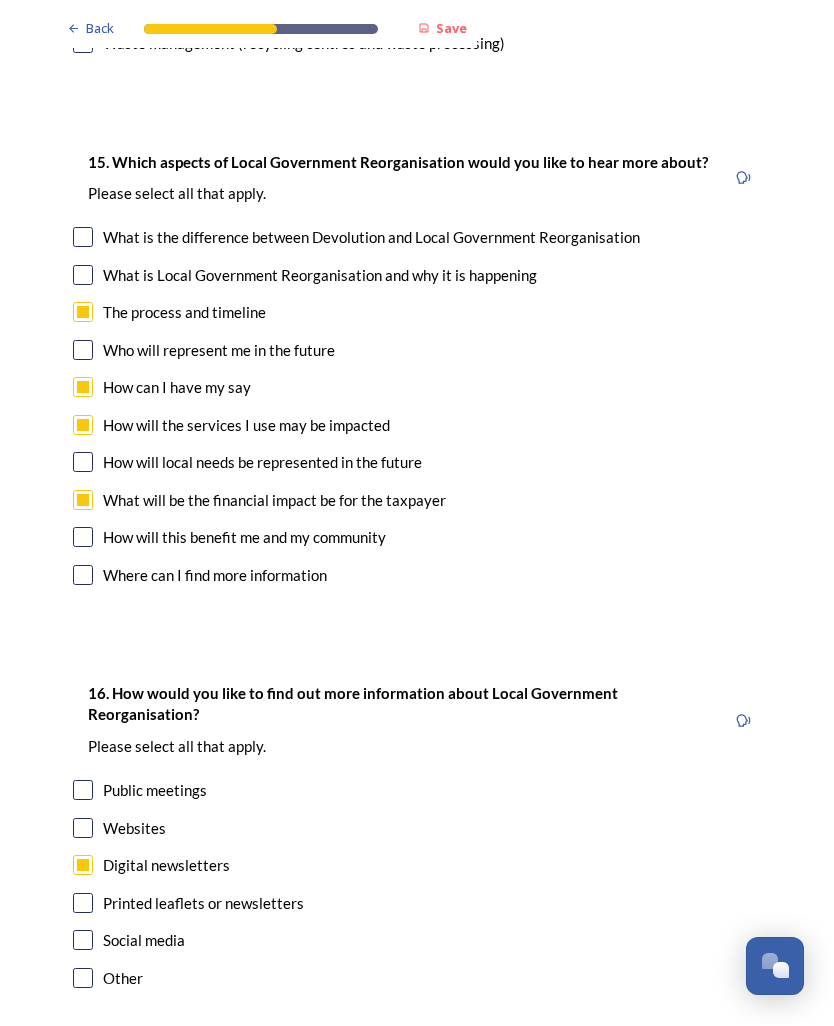 click at bounding box center (83, 941) 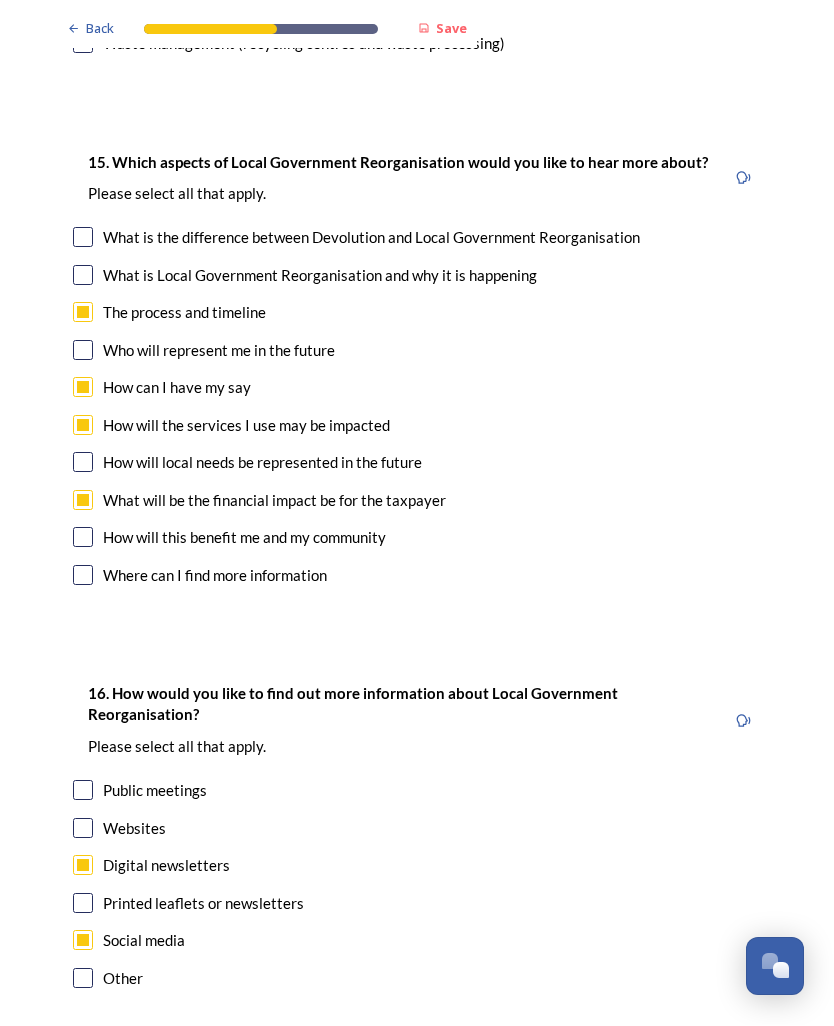 click on "Continue" at bounding box center [403, 1089] 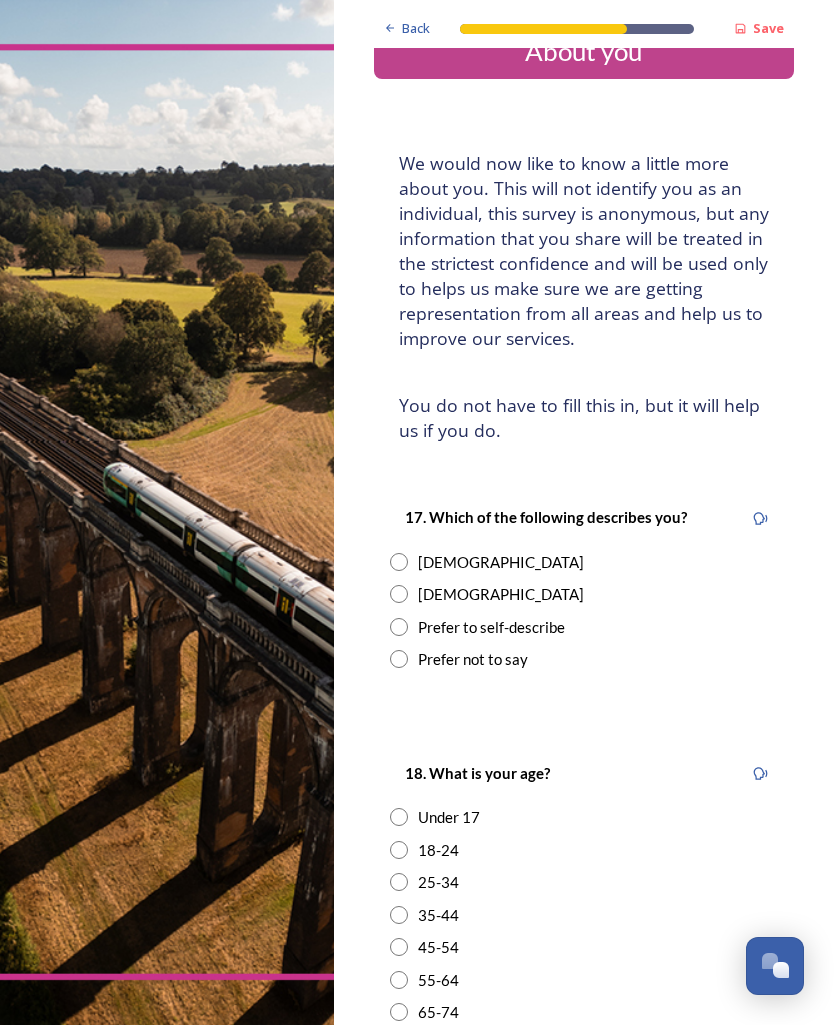 scroll, scrollTop: 45, scrollLeft: 0, axis: vertical 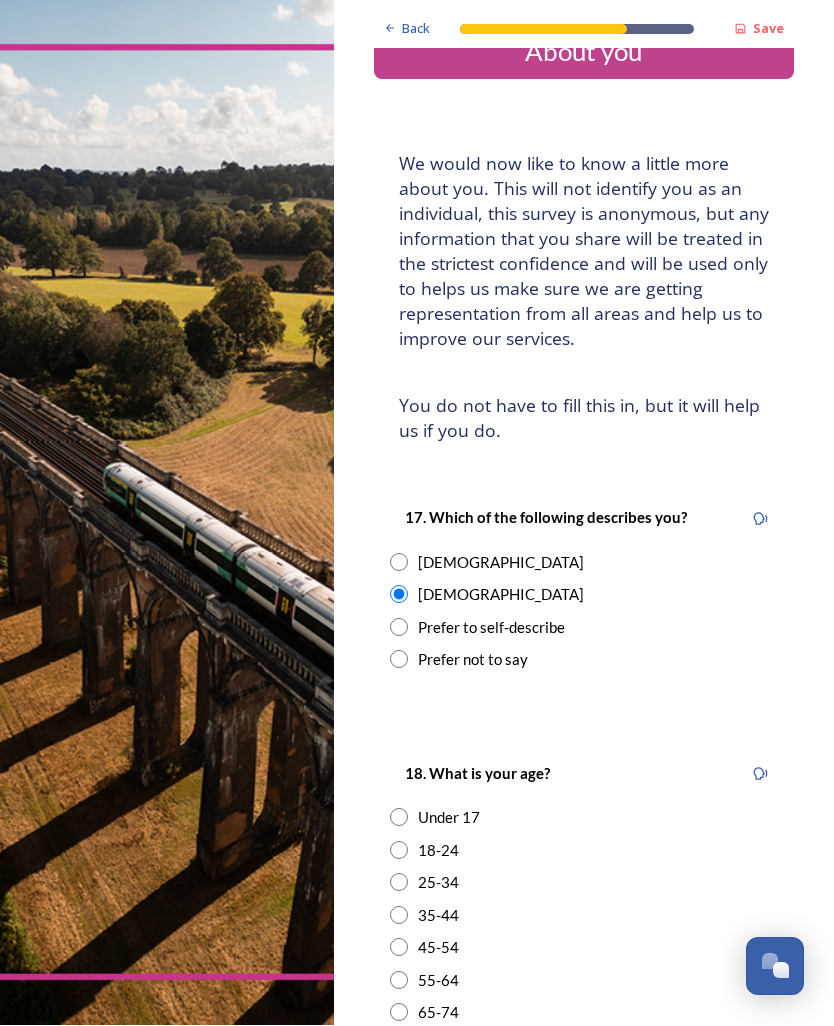 click on "18. What is your age? Under 17 18-24 25-34 35-44 45-54 55-64 65-74 75-85 85 and over Prefer not to say" at bounding box center (584, 942) 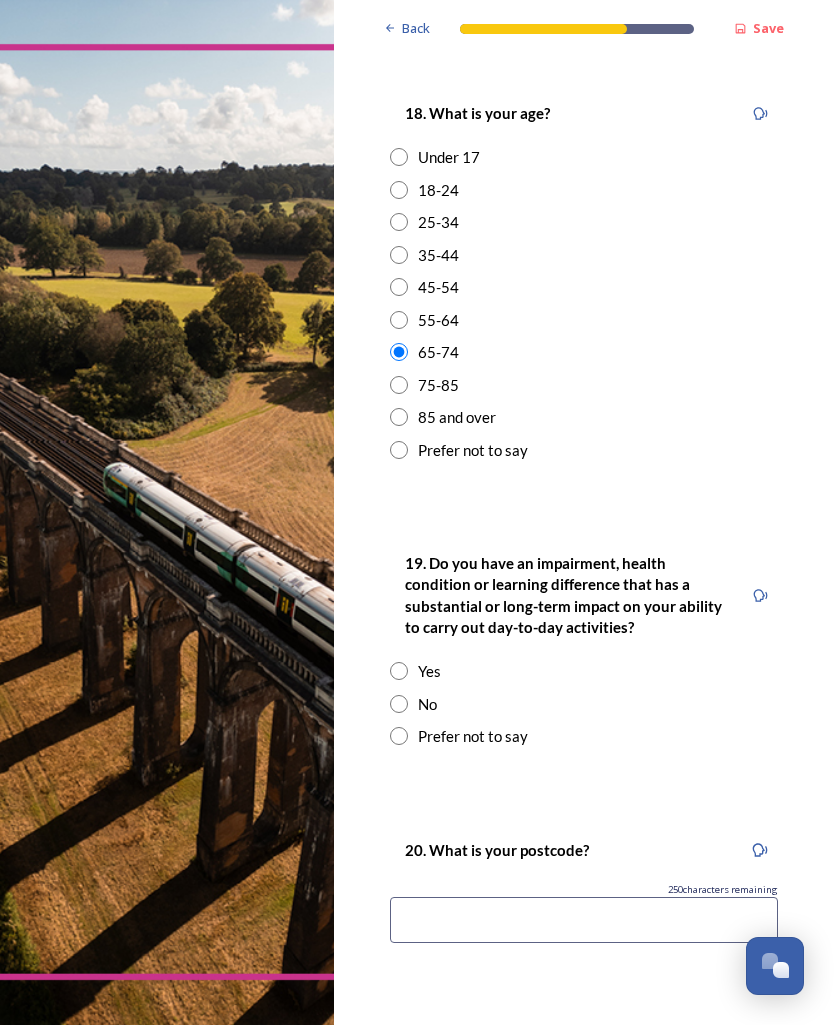 scroll, scrollTop: 739, scrollLeft: 0, axis: vertical 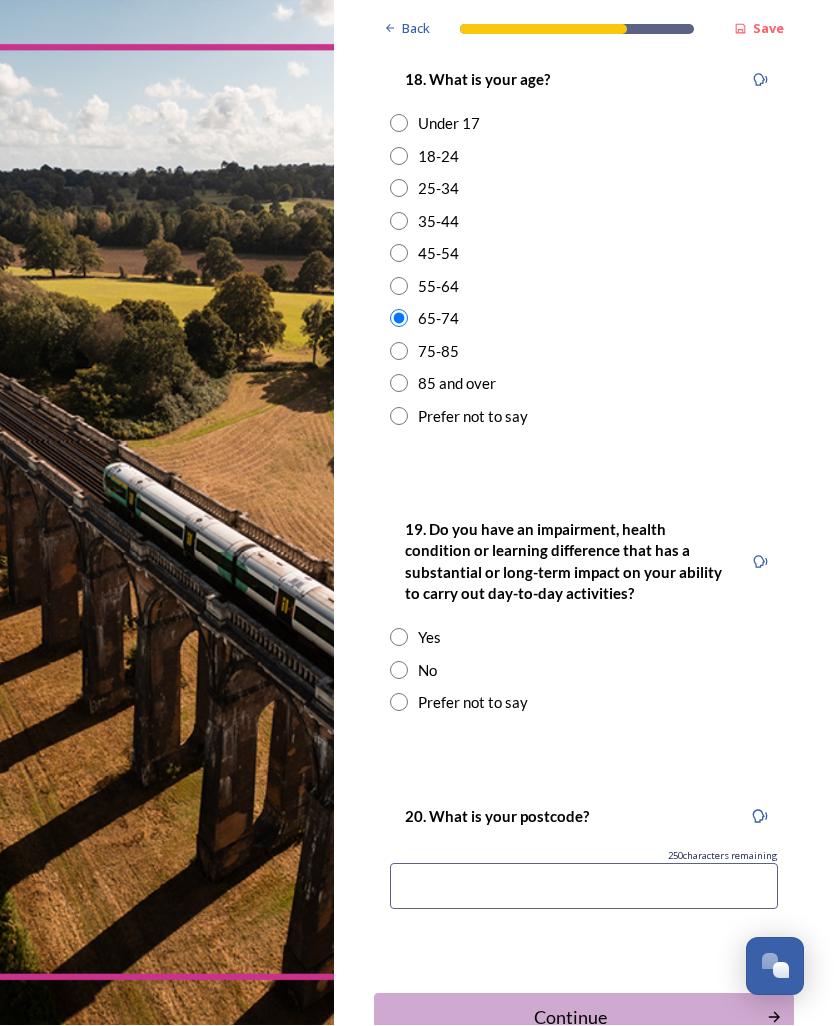 click at bounding box center (399, 638) 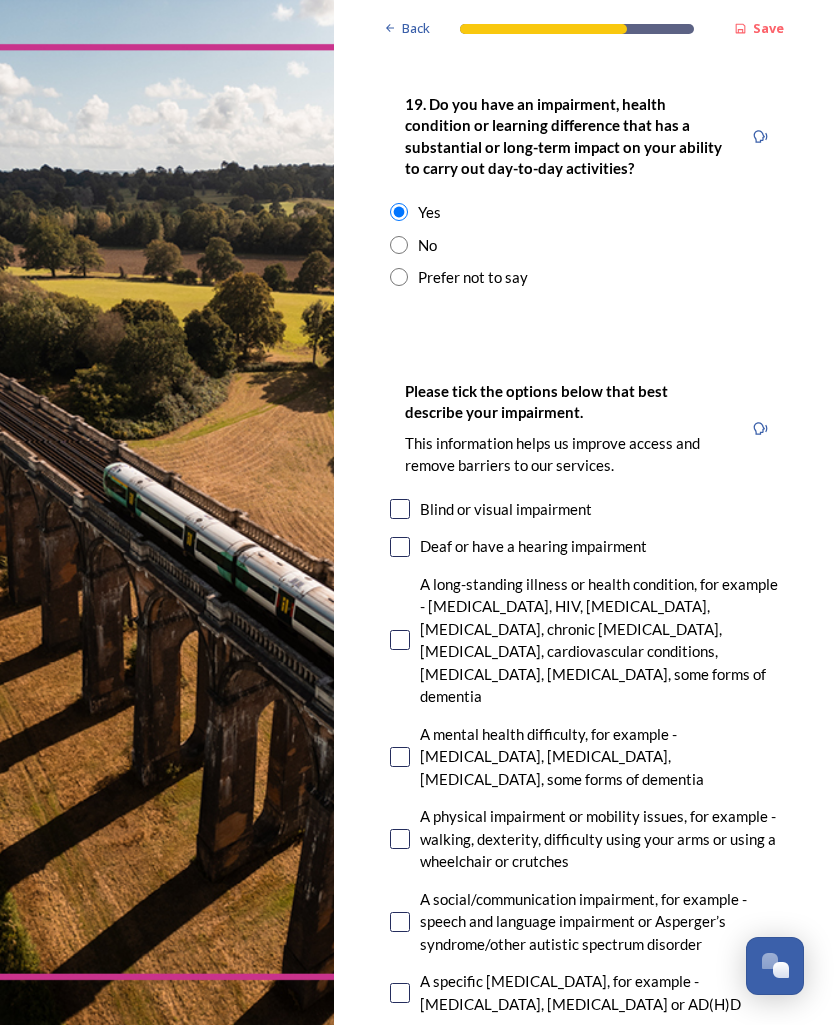 scroll, scrollTop: 1164, scrollLeft: 0, axis: vertical 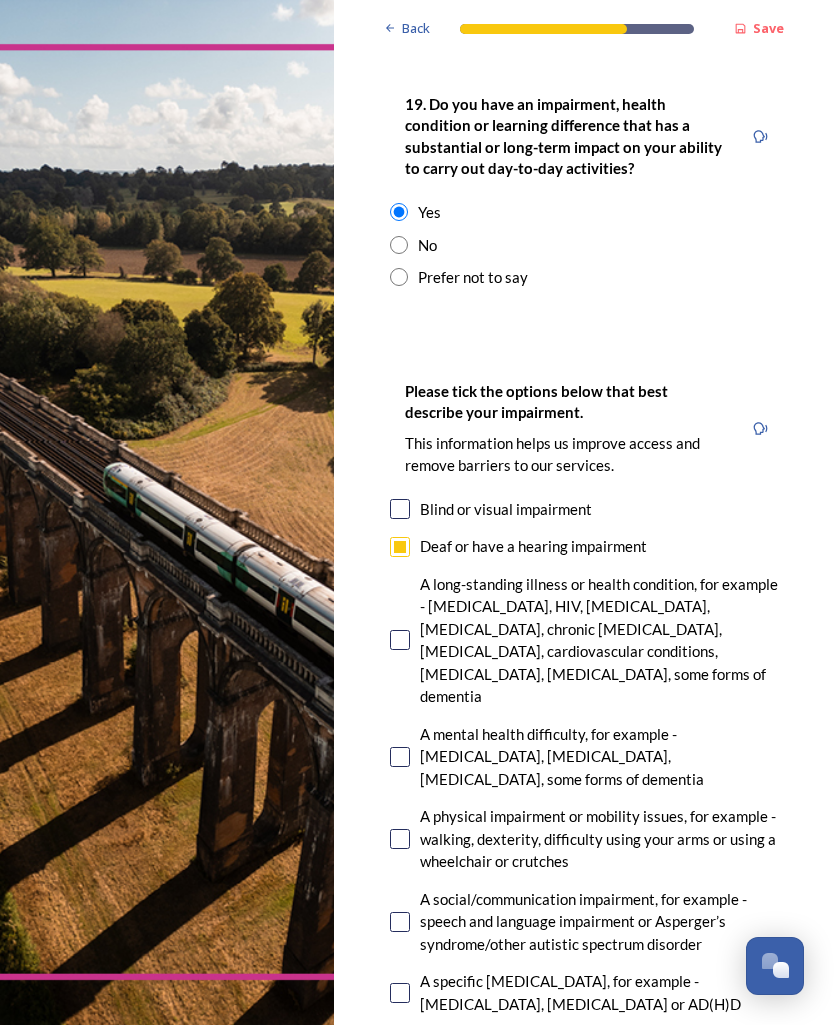 click on "A long-standing illness or health condition, for example - cancer, HIV, diabetes, rheumatoid arthritis, chronic asthma, epilepsy, cardiovascular conditions, sickle cell anaemia, motor neurone disease, some forms of dementia" at bounding box center [584, 641] 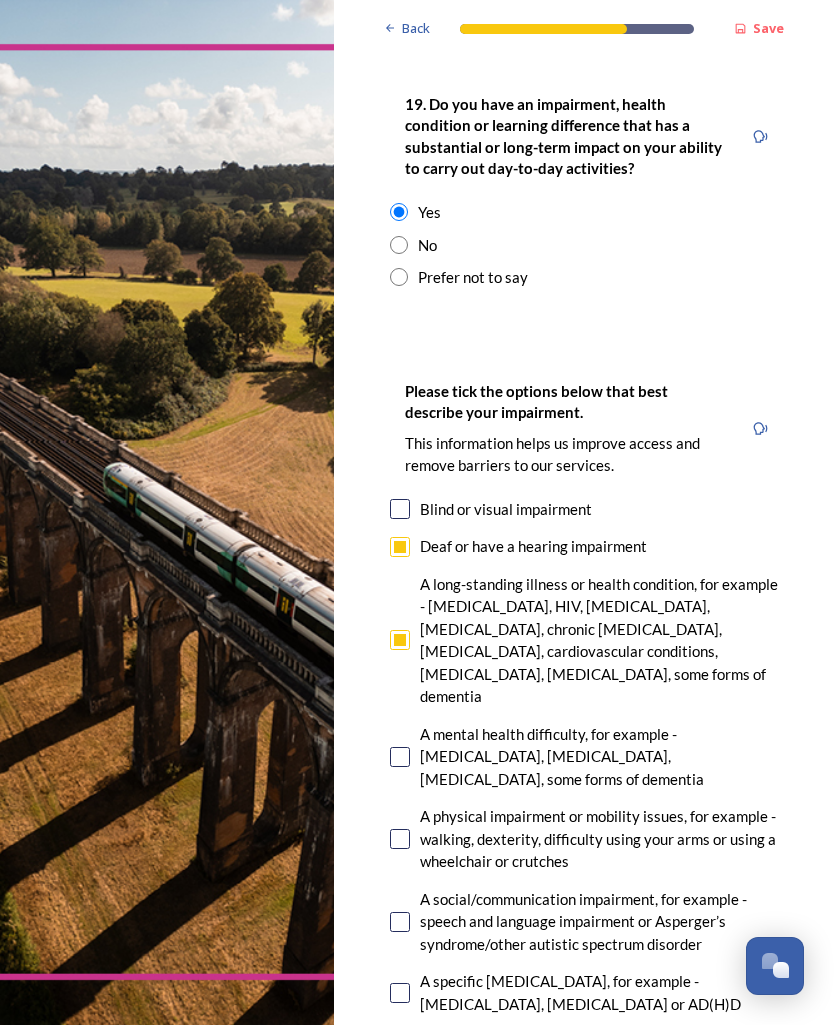 checkbox on "true" 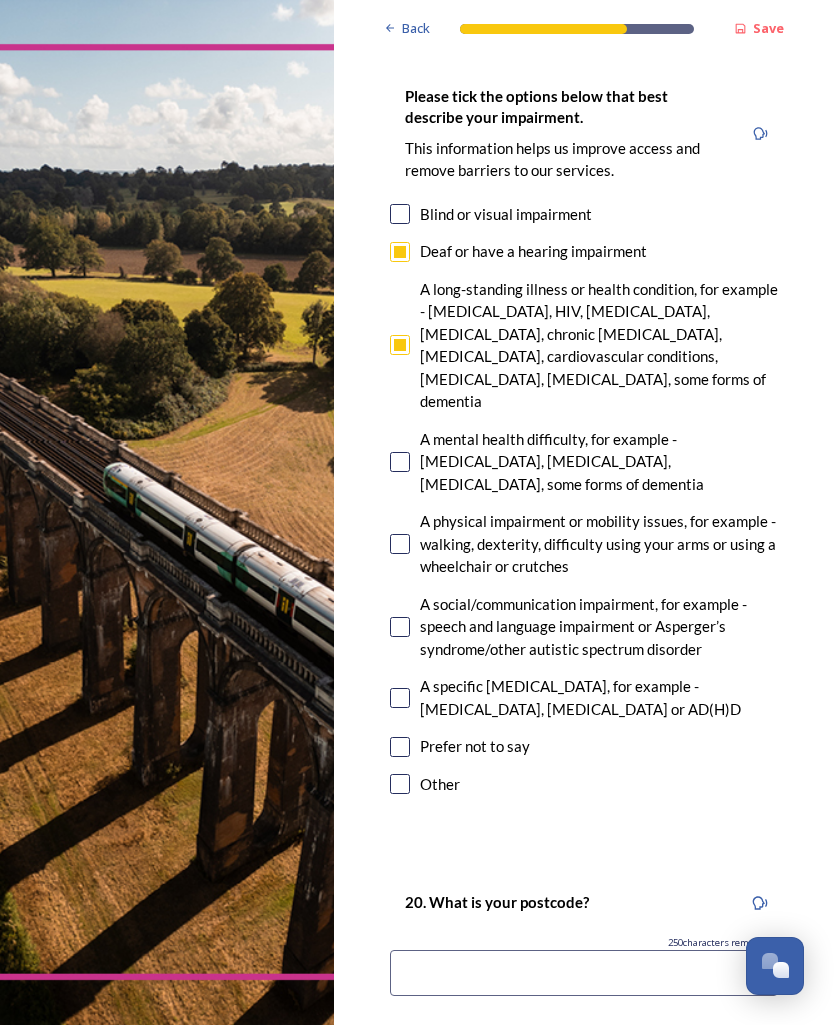 scroll, scrollTop: 1485, scrollLeft: 0, axis: vertical 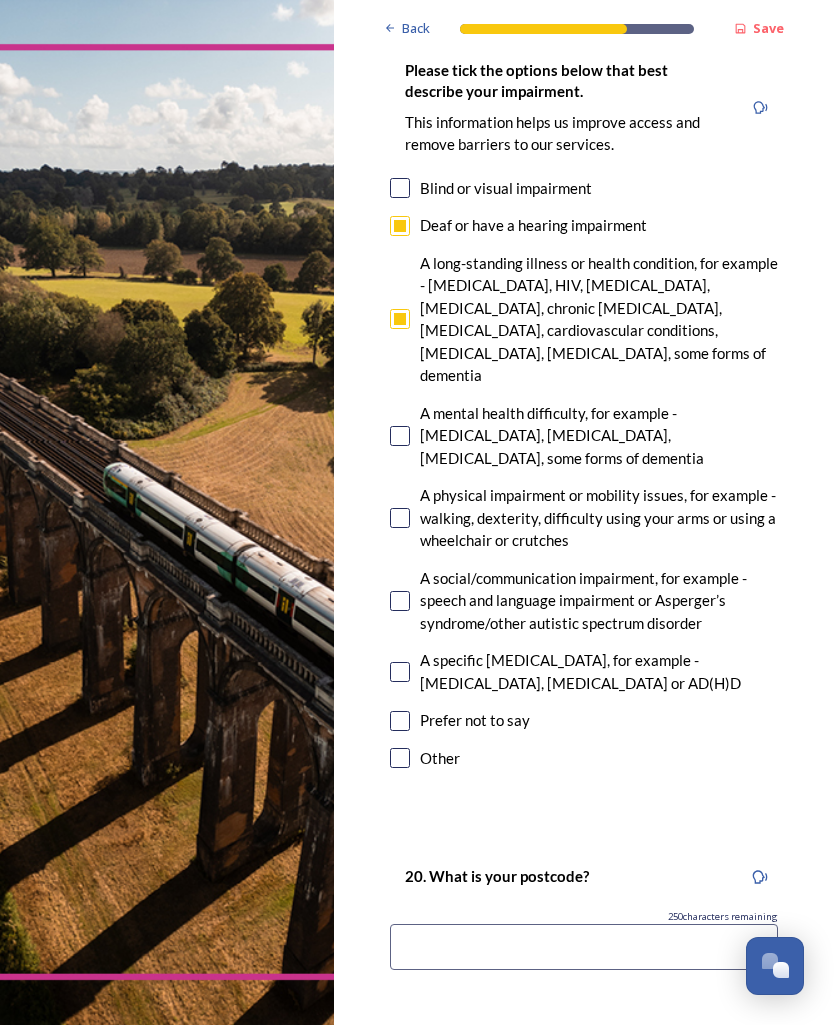 click at bounding box center (584, 948) 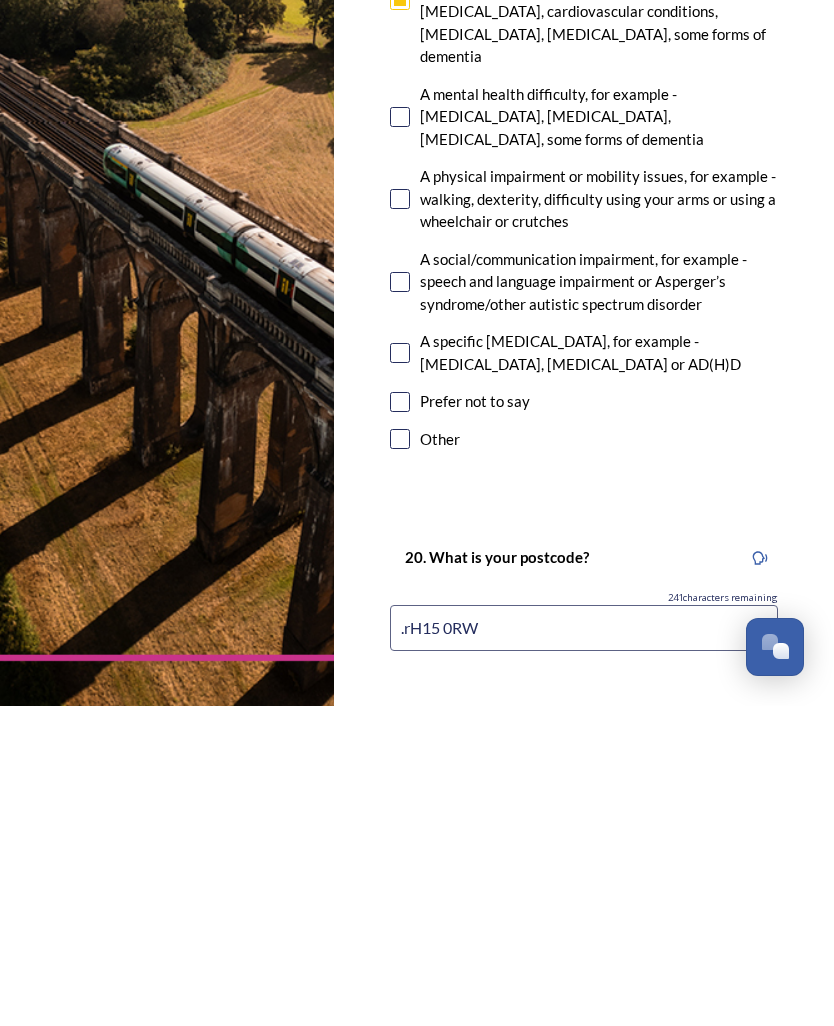 type on ".rH15 0RW" 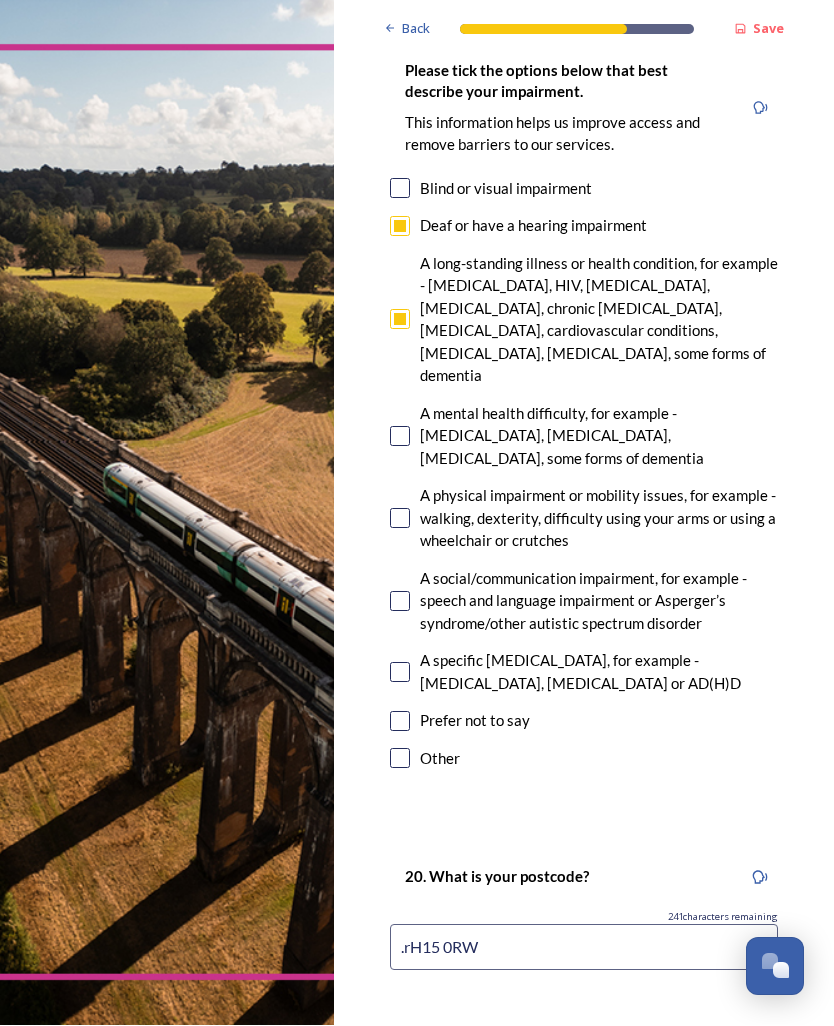 click on "Continue" at bounding box center [571, 1078] 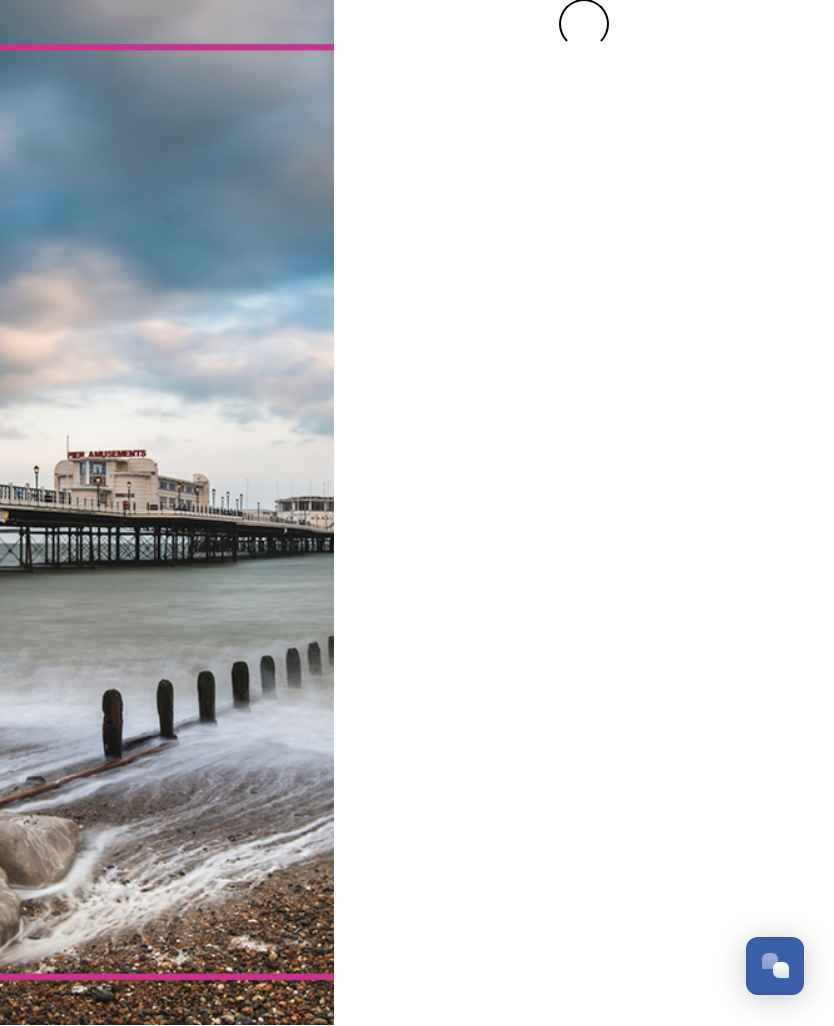 scroll, scrollTop: 0, scrollLeft: 0, axis: both 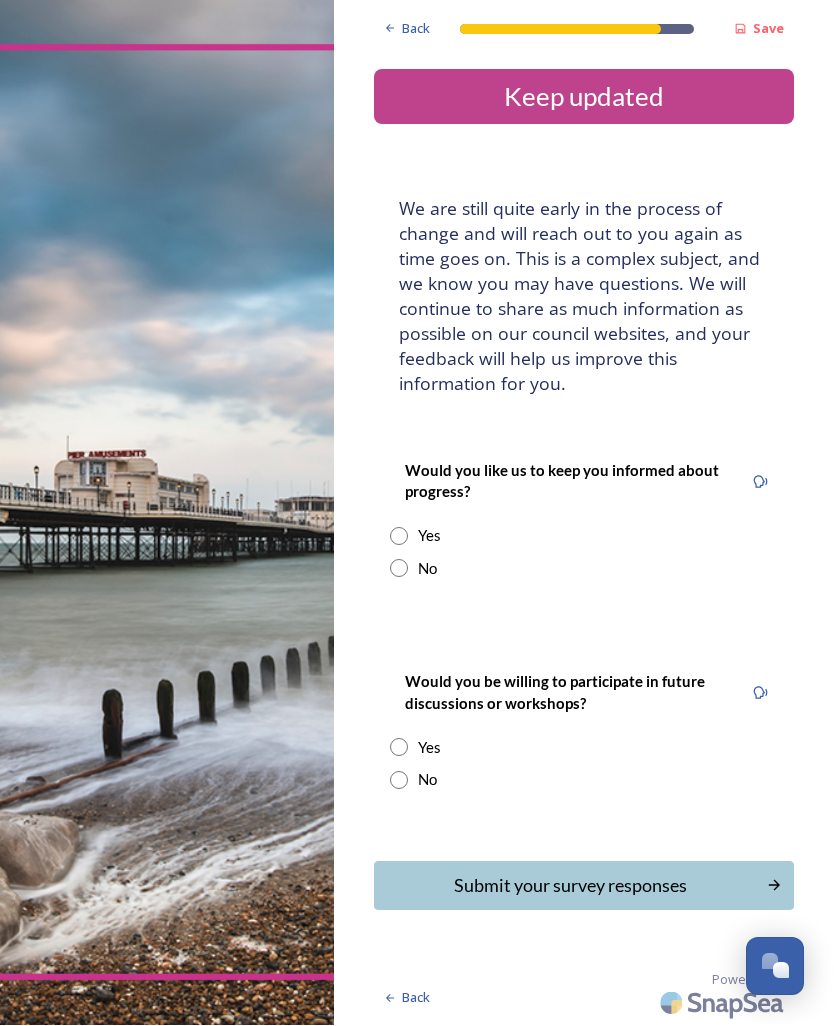 click on "Yes" at bounding box center (429, 536) 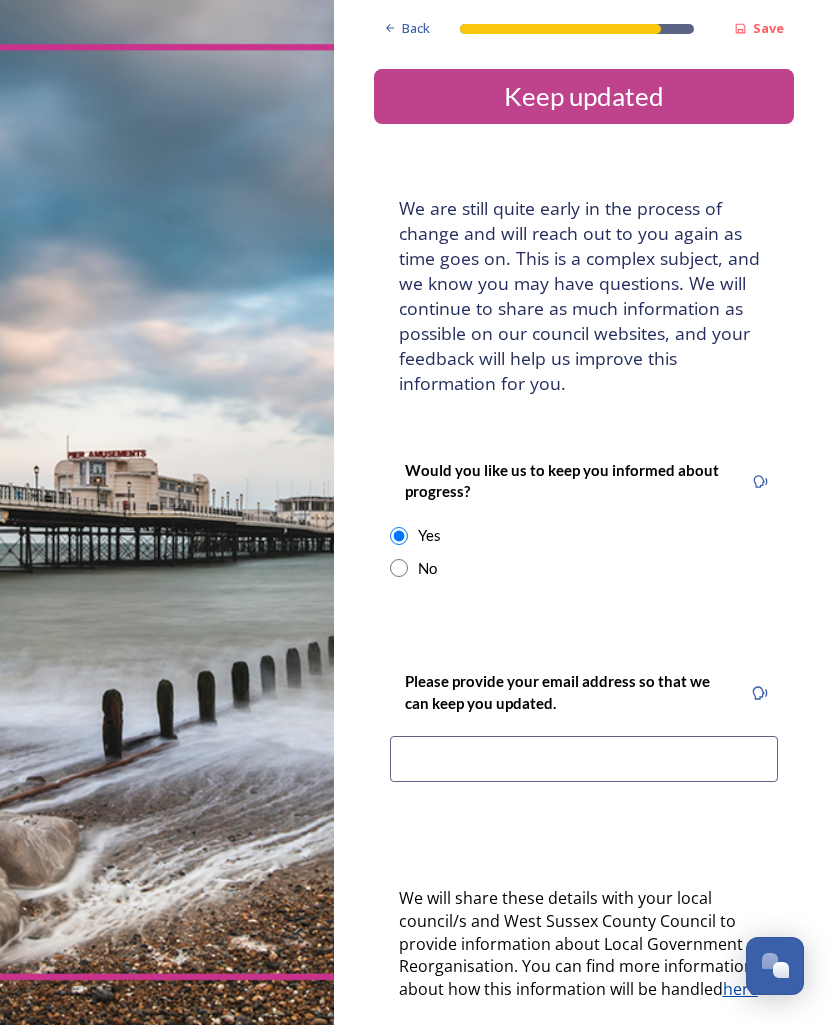 click at bounding box center [584, 760] 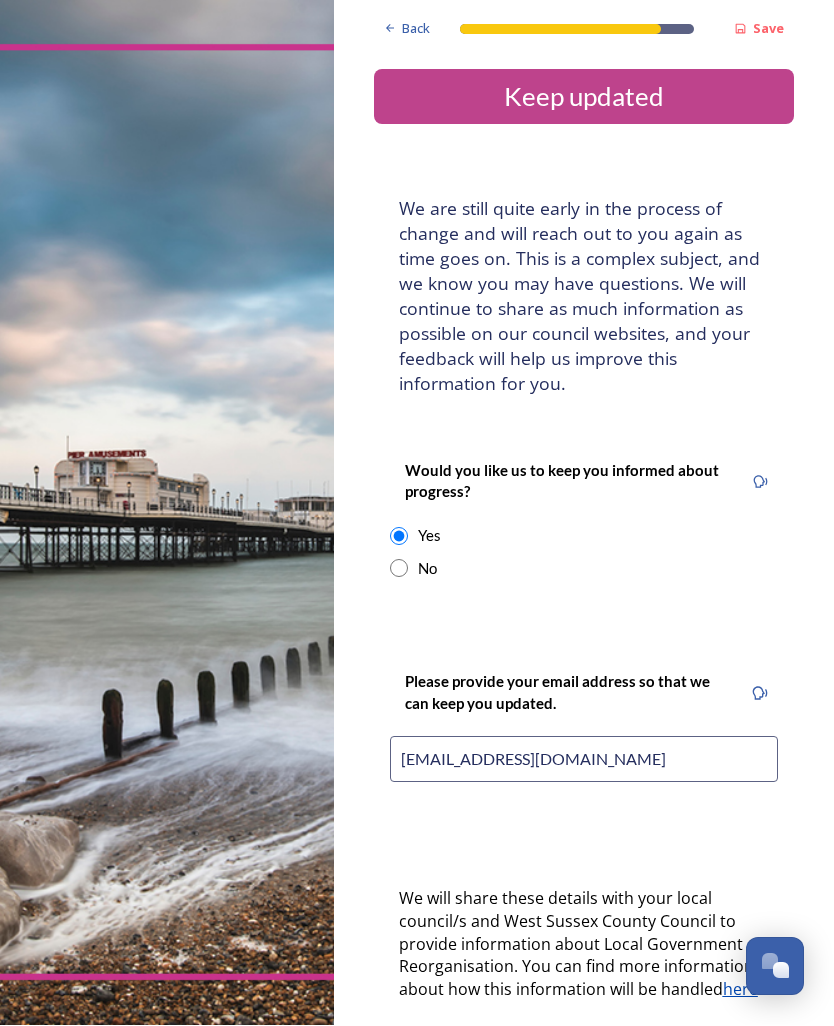 click on "colinholden1969@icloud.com" at bounding box center [584, 760] 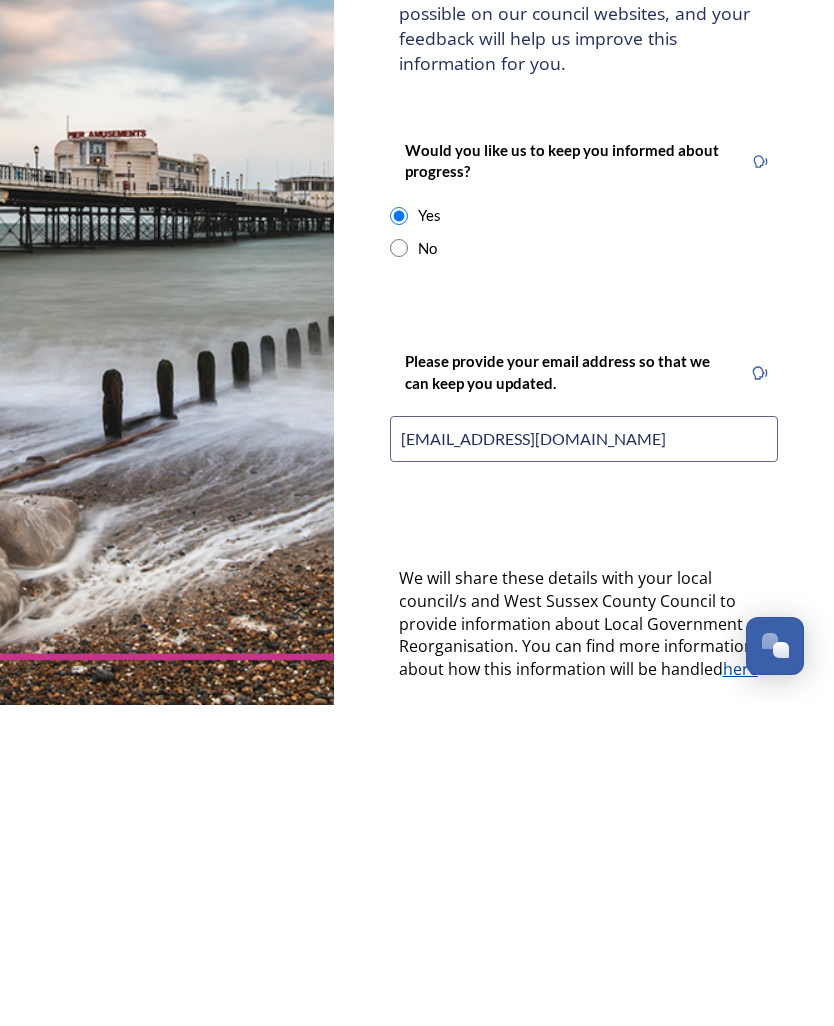 type on "Colinholden1969@gmail.com" 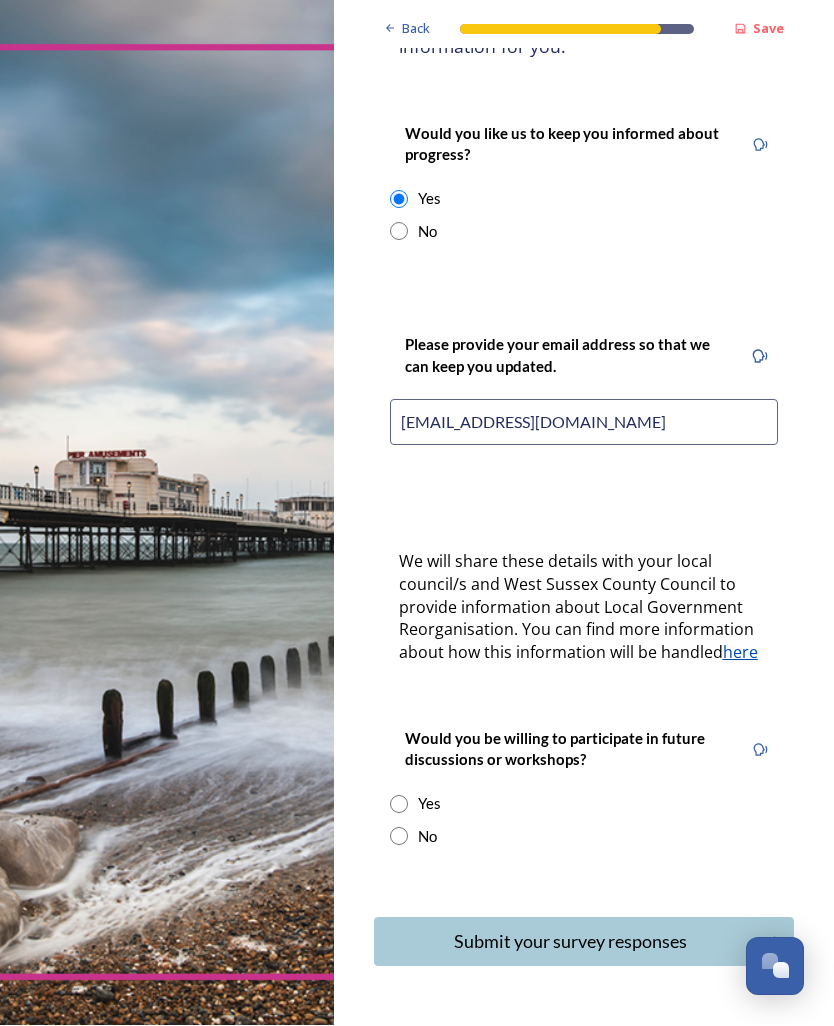 scroll, scrollTop: 336, scrollLeft: 0, axis: vertical 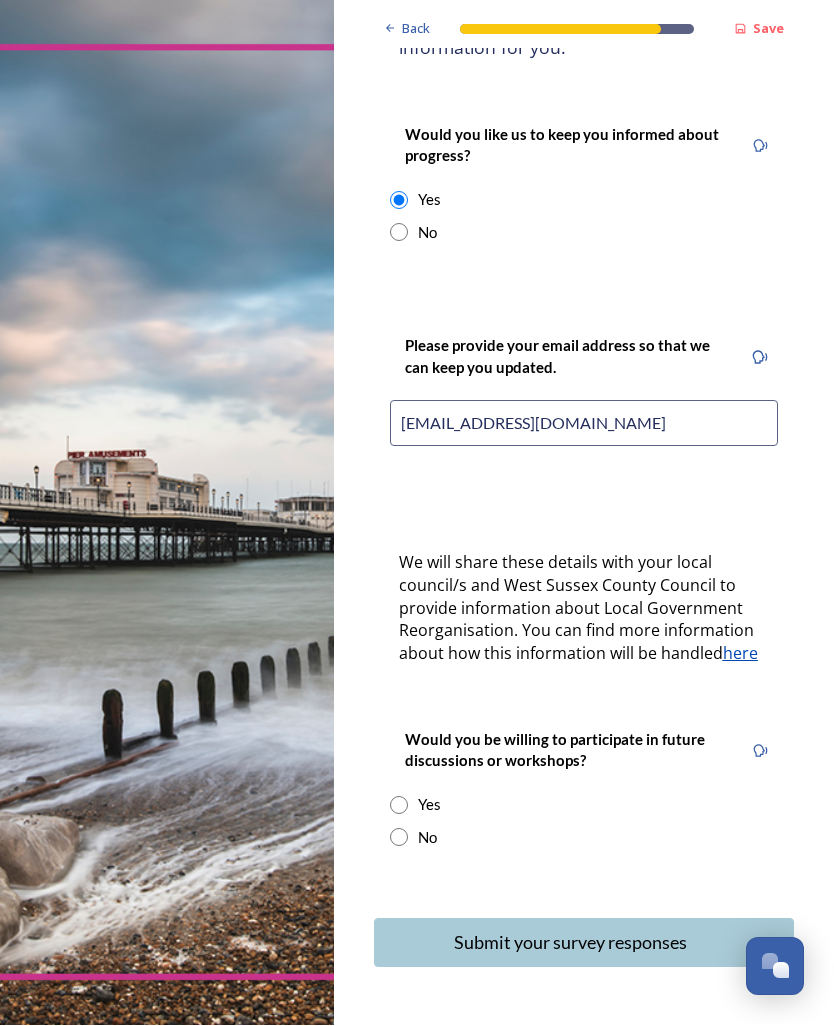 click on "Would you be willing to participate in future discussions or workshops? Yes No" at bounding box center [584, 789] 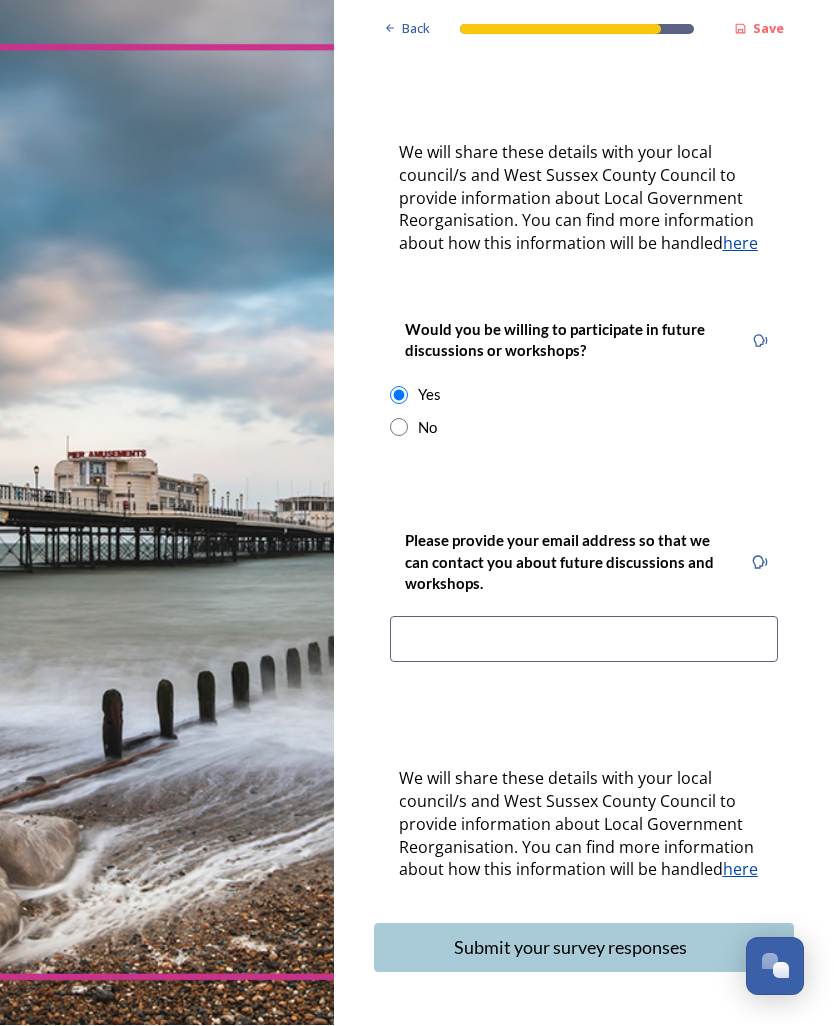 scroll, scrollTop: 745, scrollLeft: 0, axis: vertical 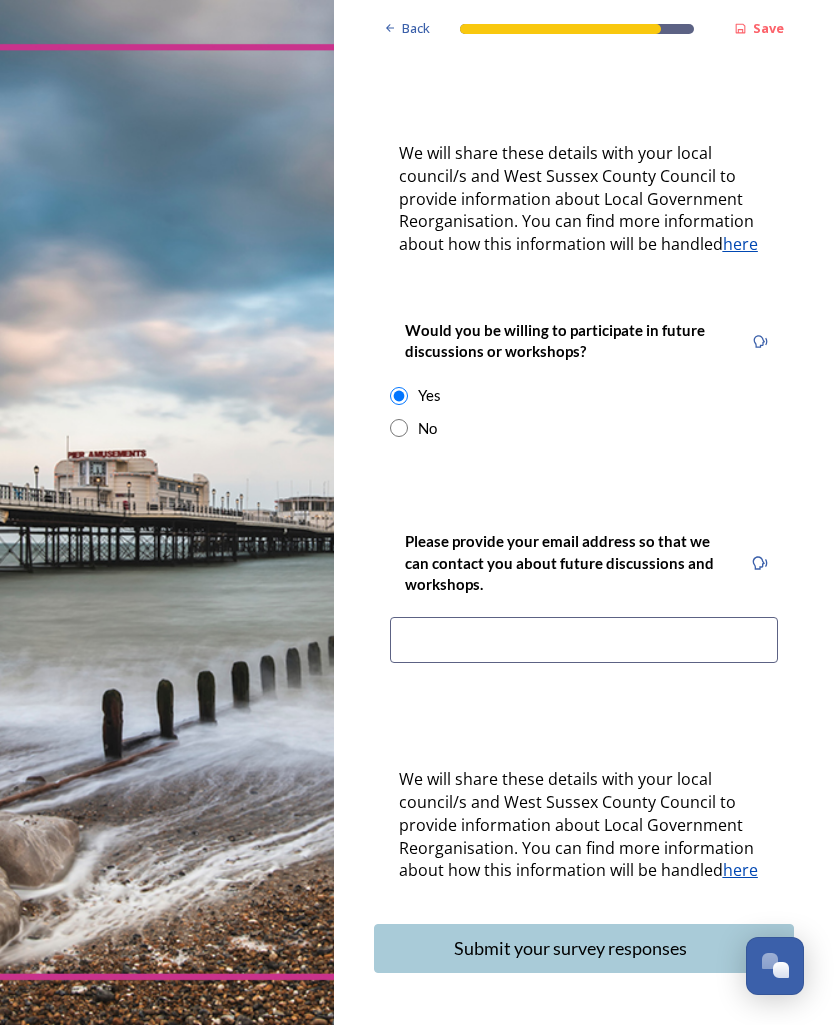click at bounding box center [584, 641] 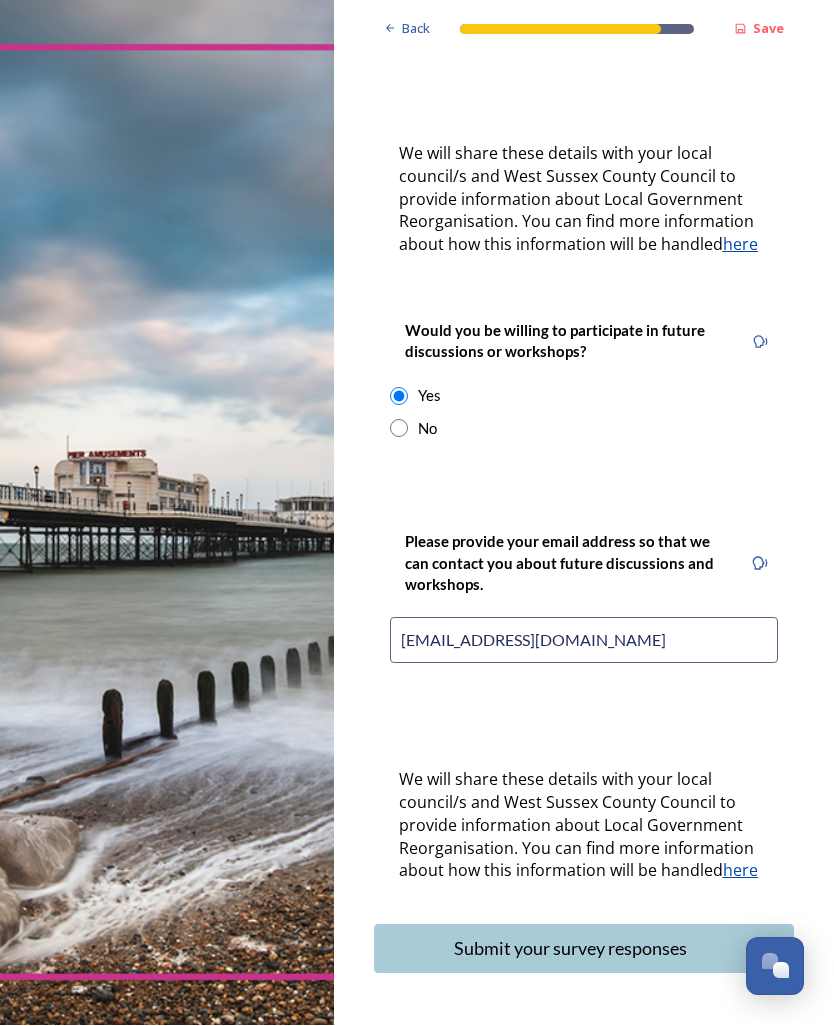 click on "colinholden1969@icloud.com" at bounding box center (584, 641) 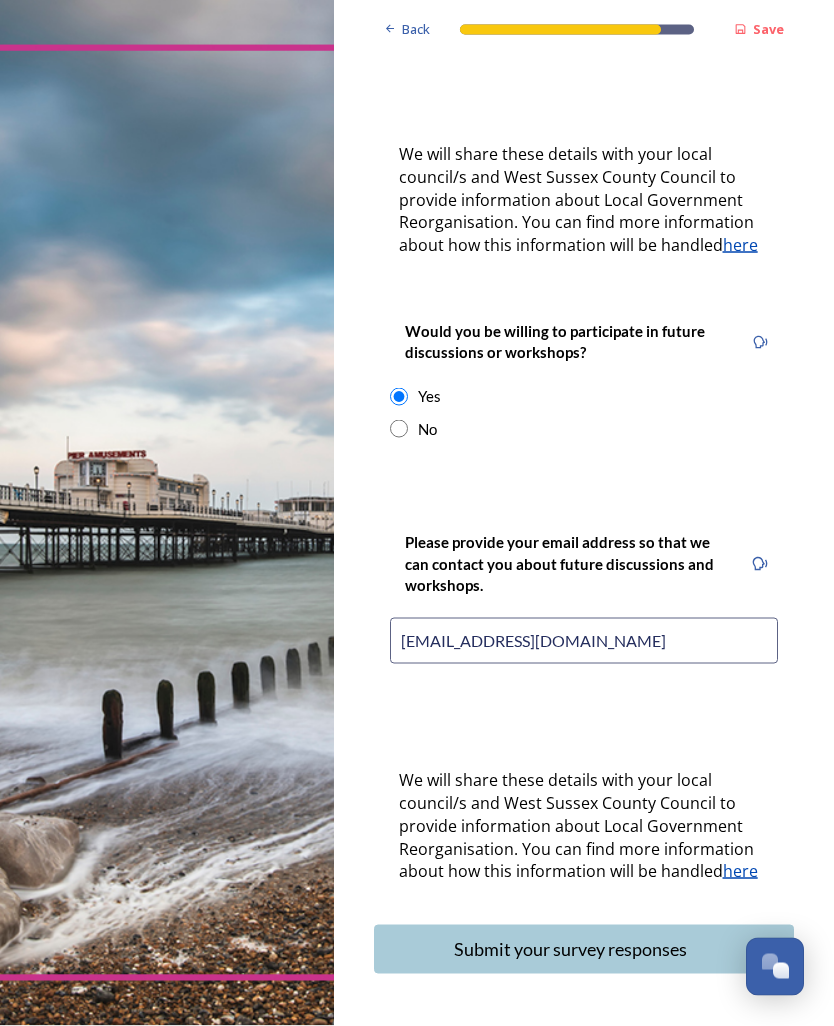 type on "Colinholden1969@gmail.com" 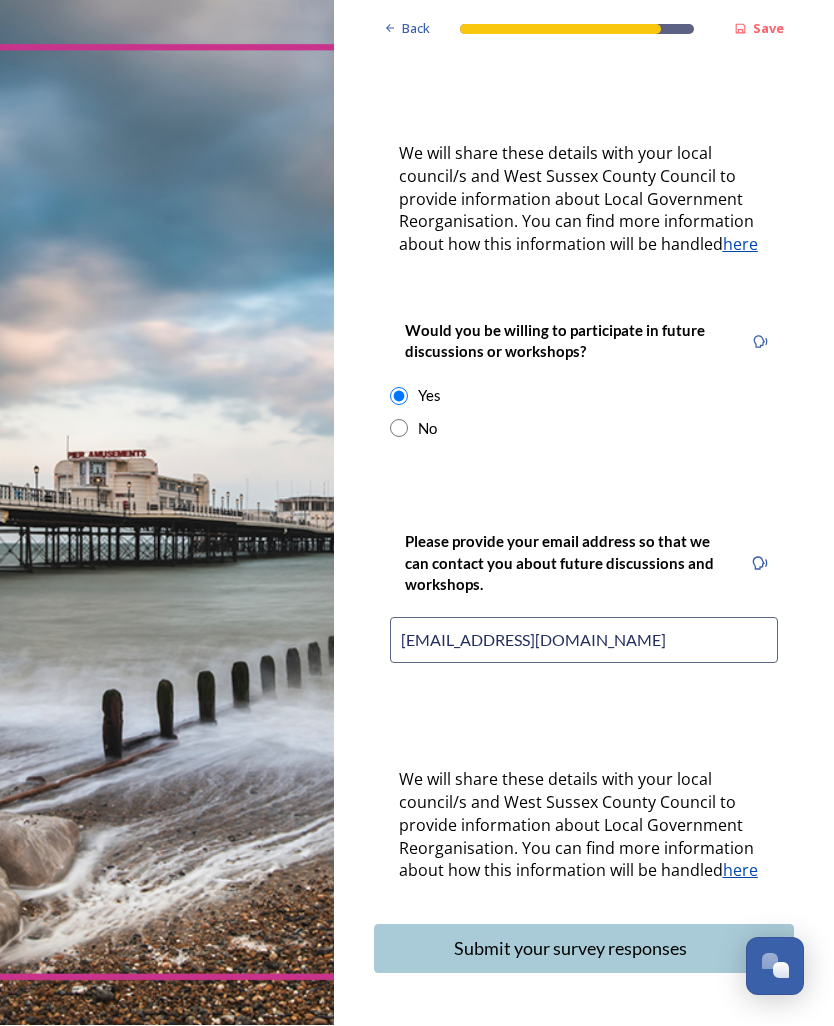 click on "Submit your survey responses" at bounding box center [571, 949] 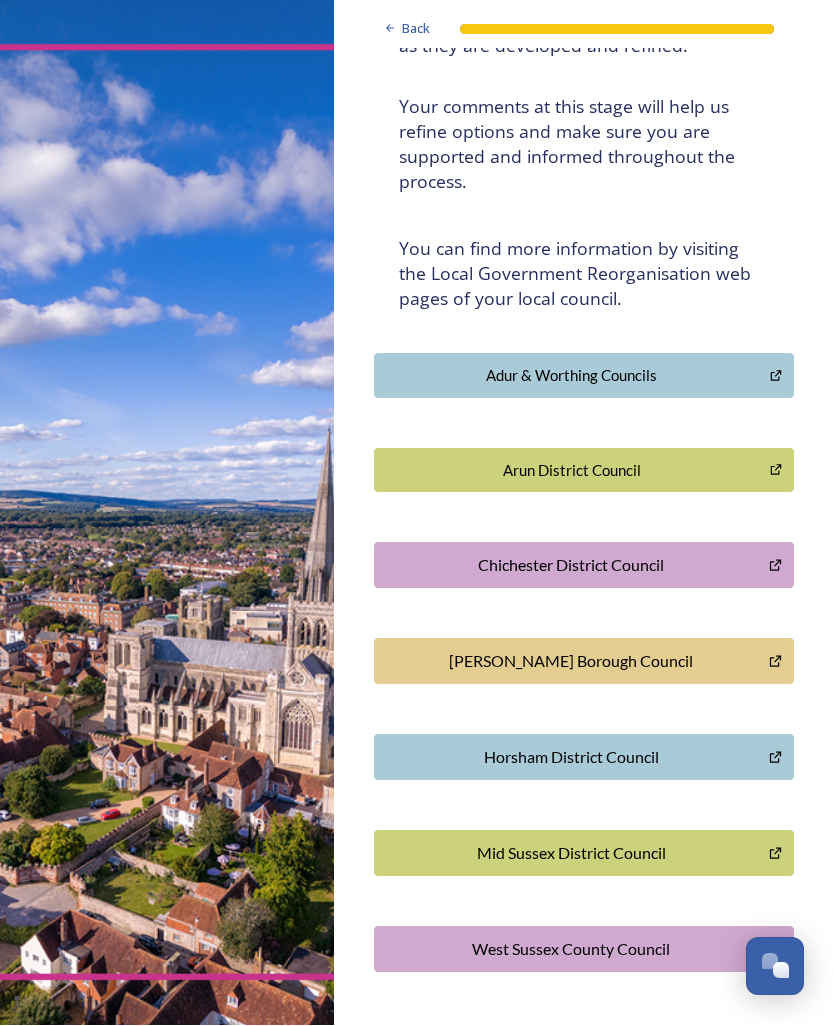 scroll, scrollTop: 299, scrollLeft: 0, axis: vertical 